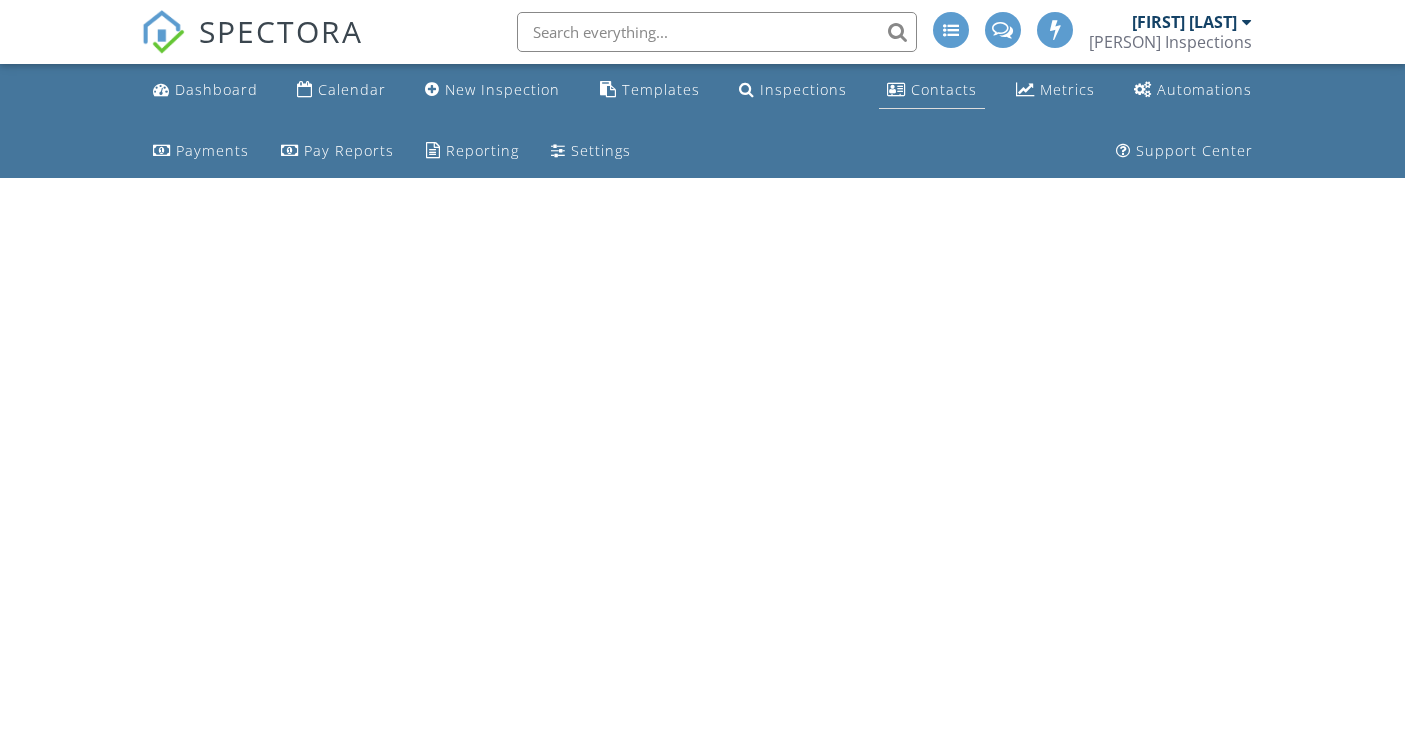 scroll, scrollTop: 0, scrollLeft: 0, axis: both 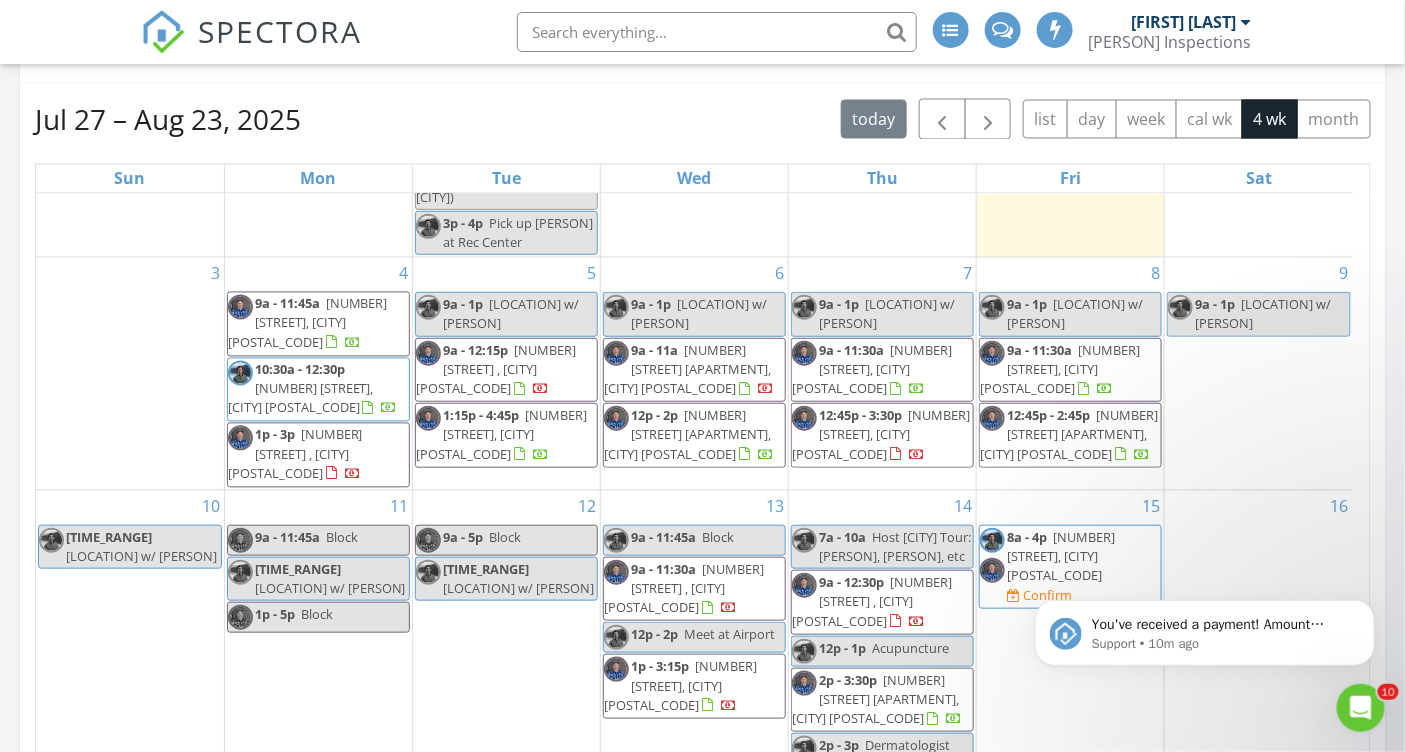 click on "10534 Actinolite Way , Truckee 96161" at bounding box center [872, 601] 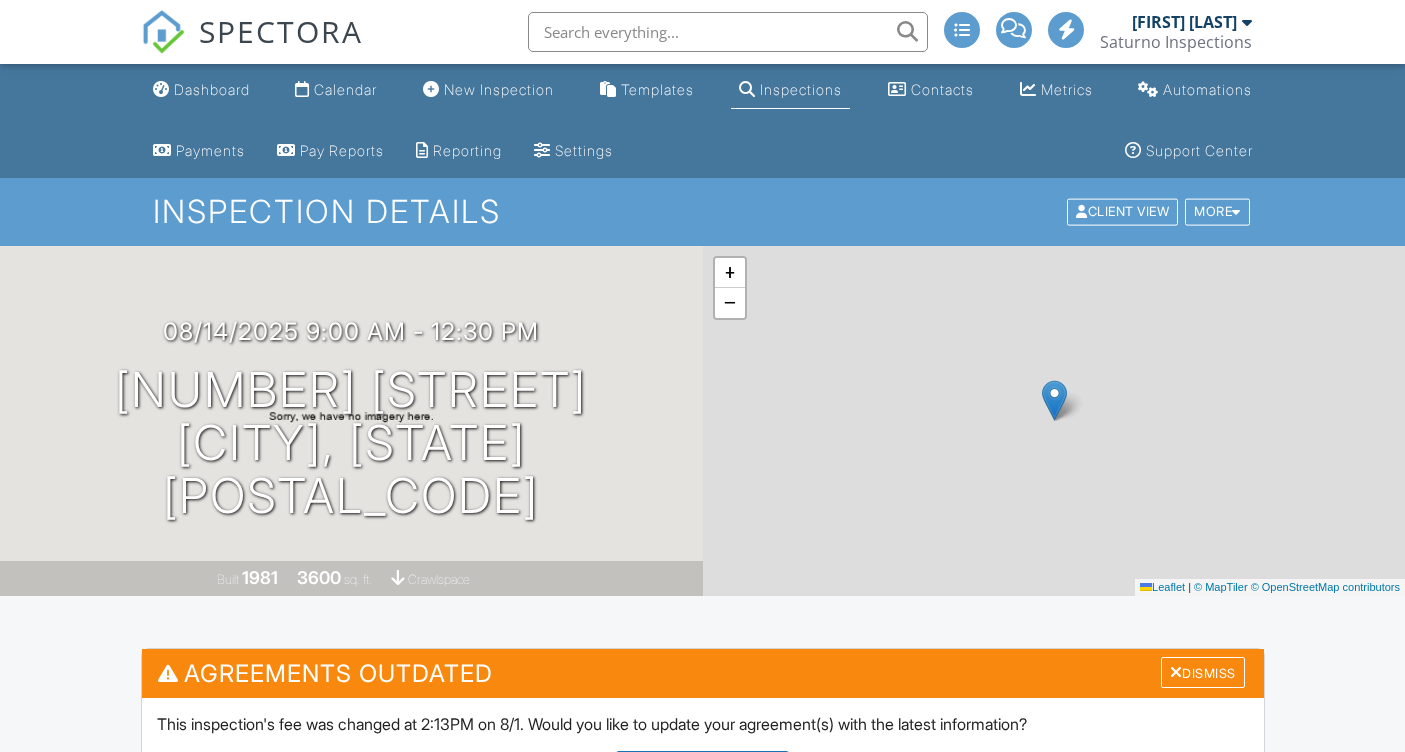 scroll, scrollTop: 426, scrollLeft: 0, axis: vertical 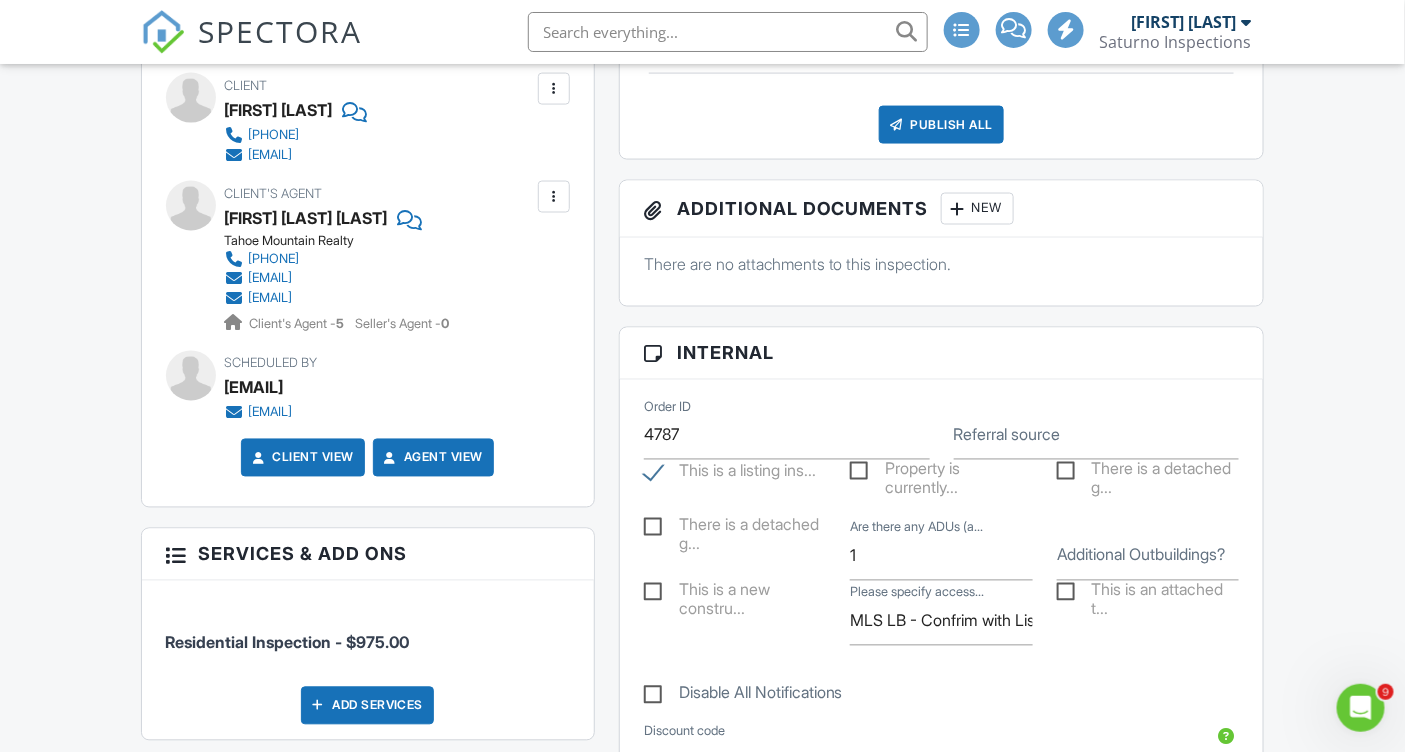 click on "There is a detached g..." at bounding box center [735, 528] 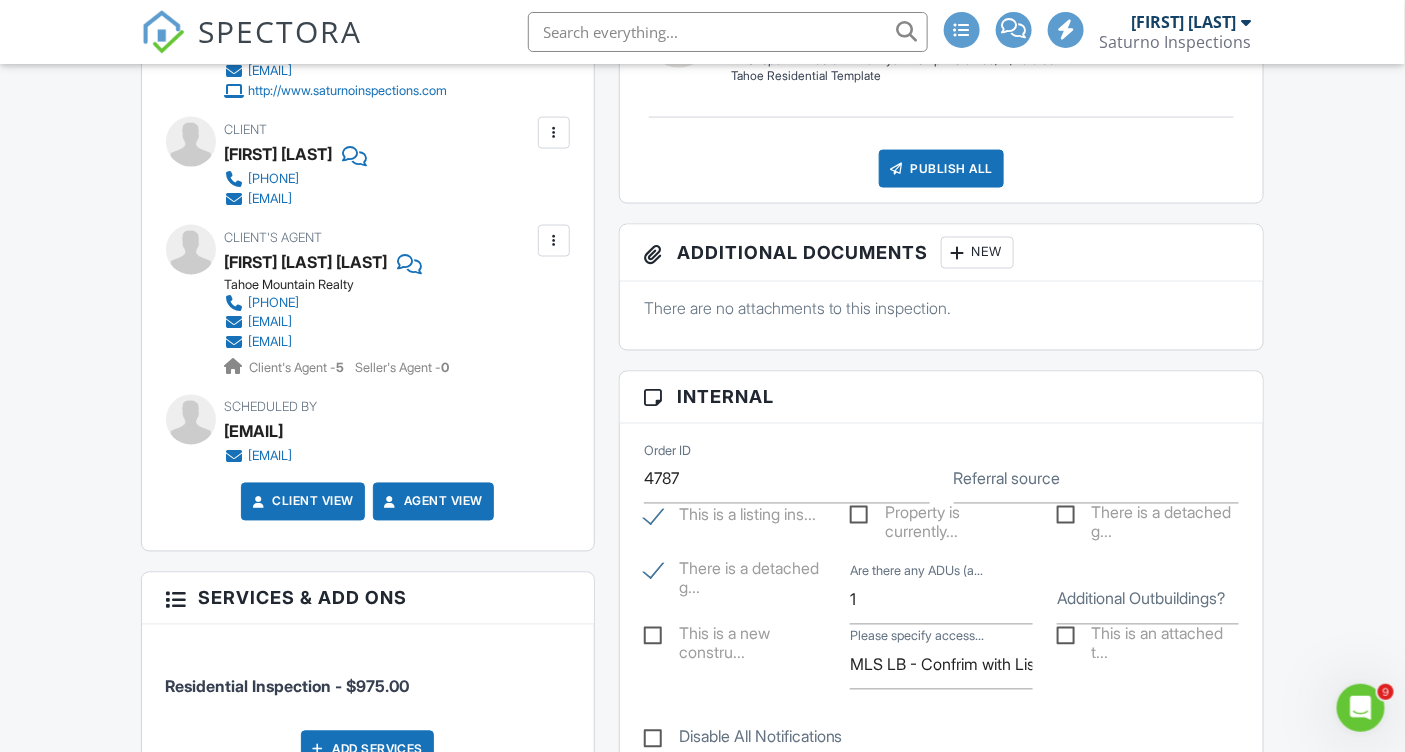 scroll, scrollTop: 936, scrollLeft: 0, axis: vertical 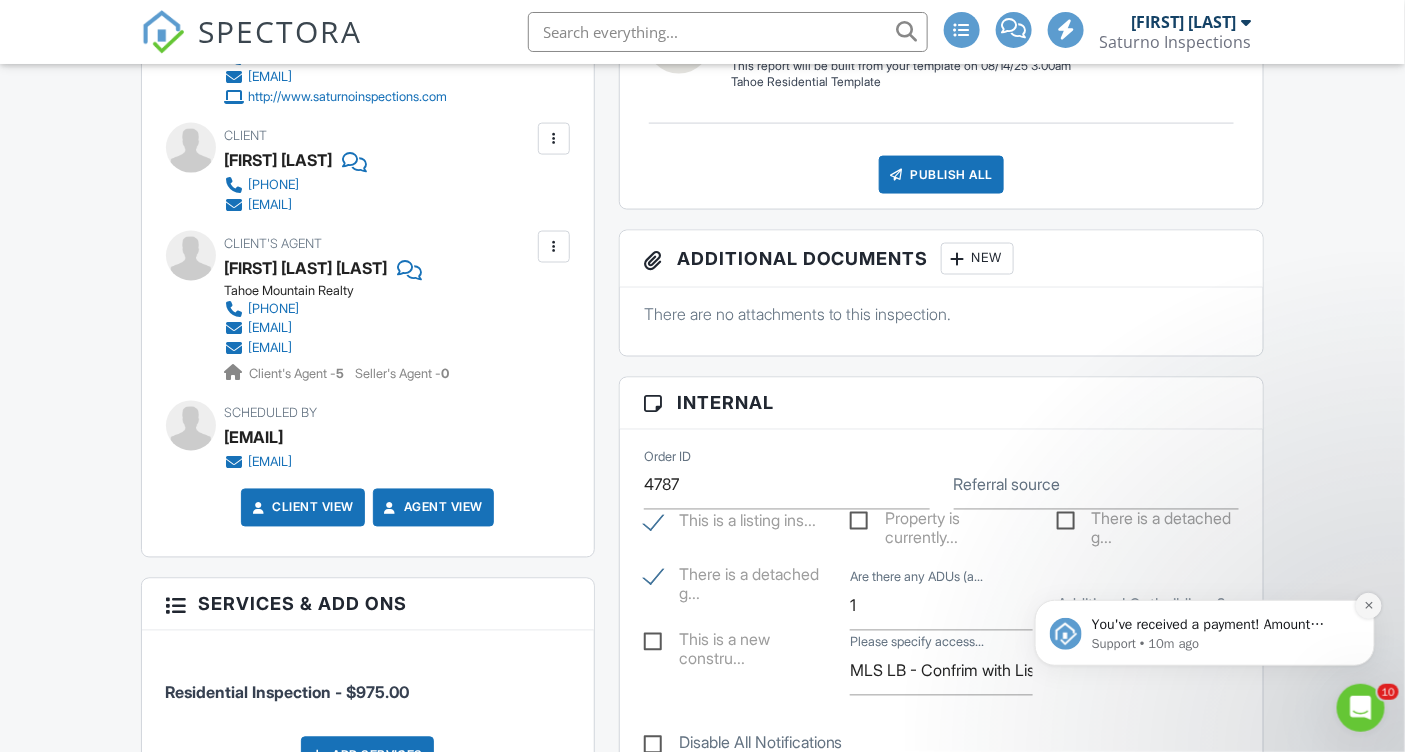 click 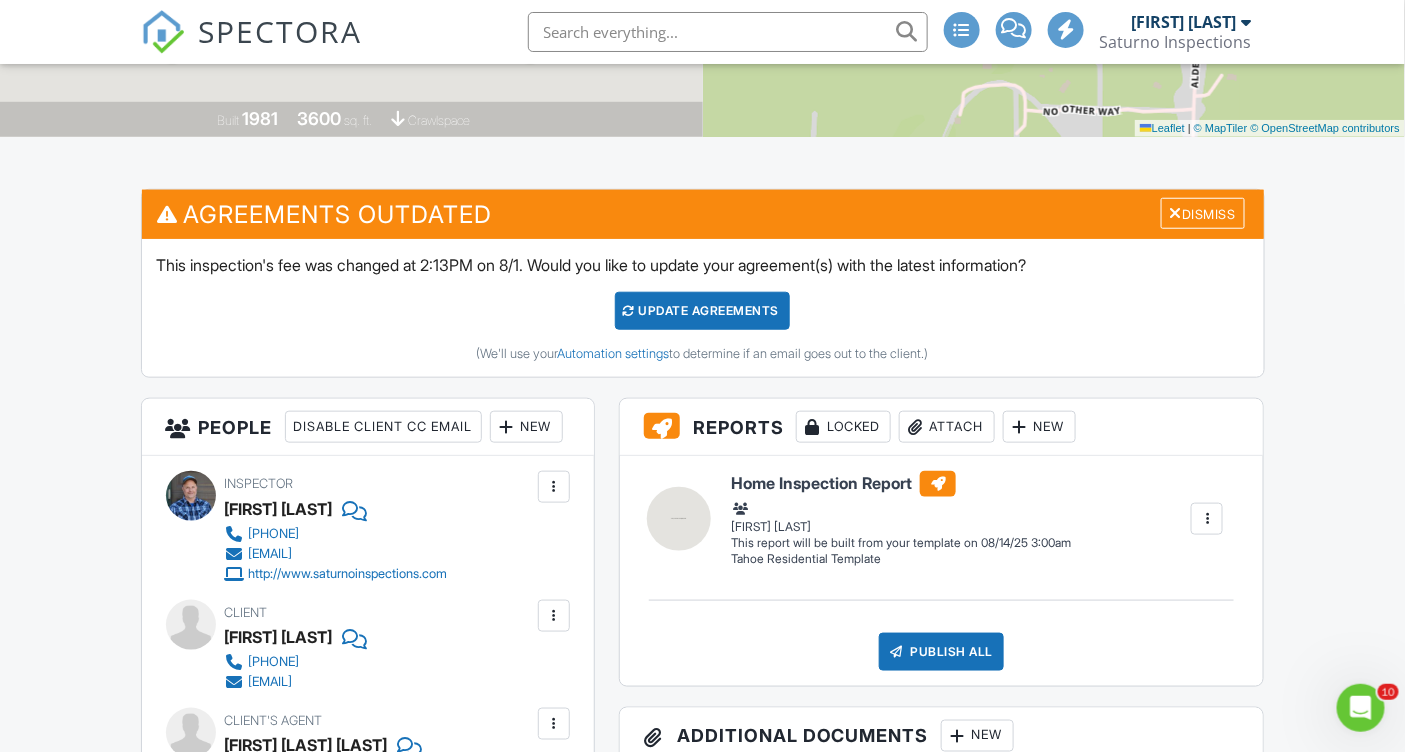 scroll, scrollTop: 461, scrollLeft: 0, axis: vertical 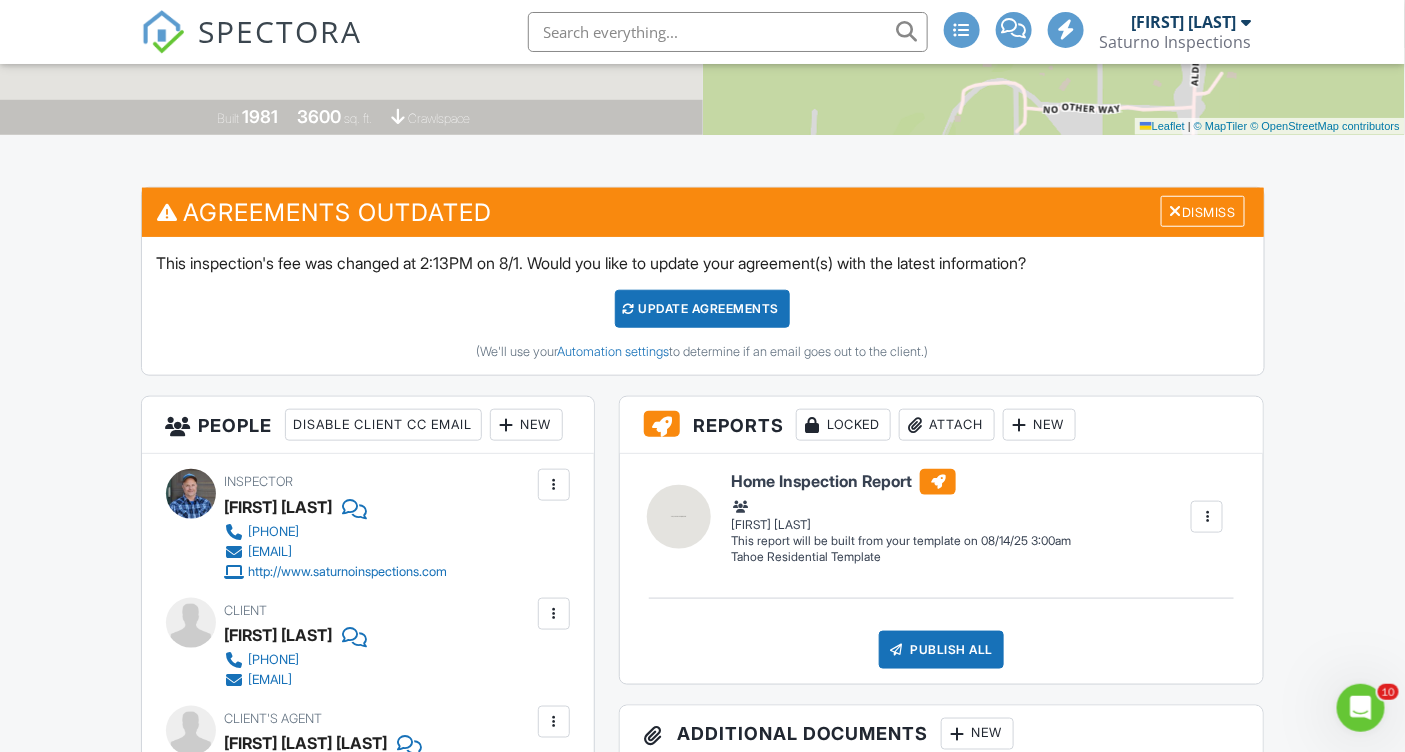 click on "Update Agreements" at bounding box center (702, 309) 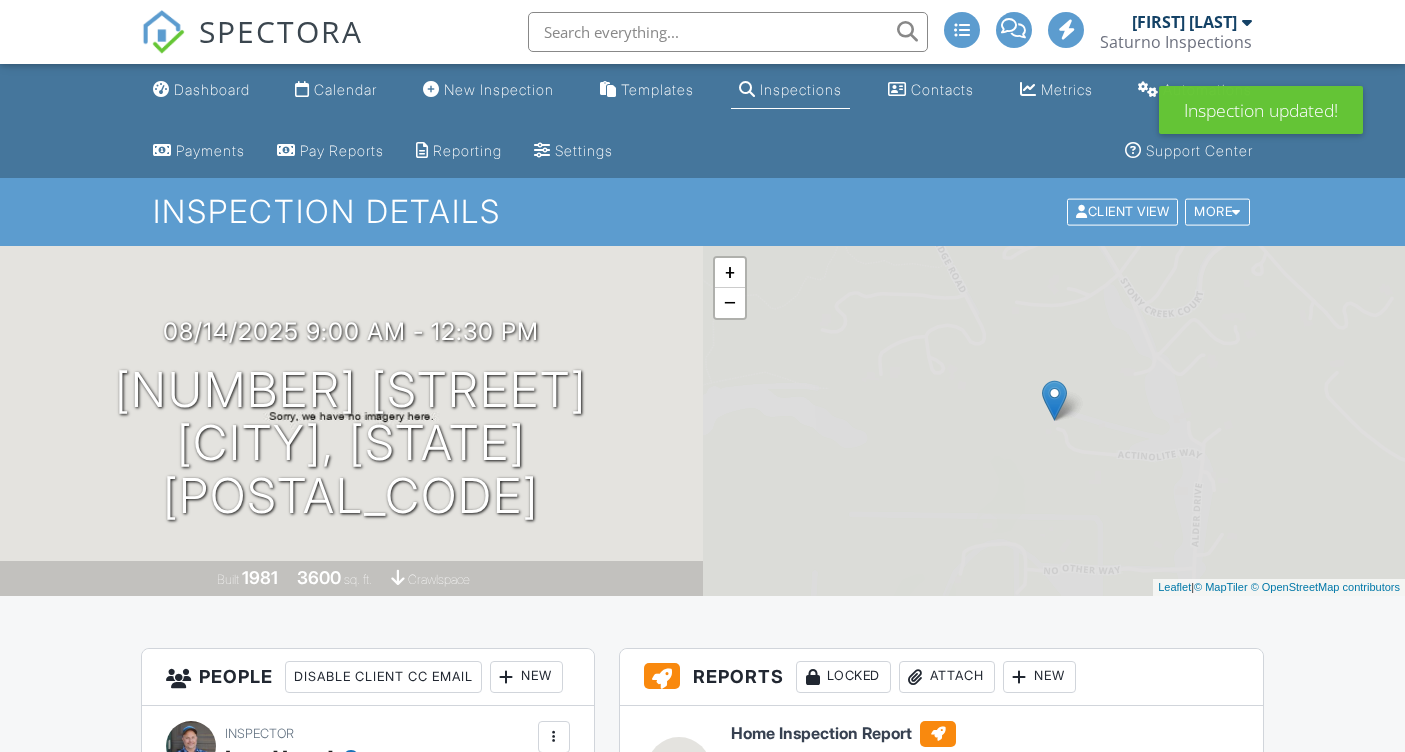 scroll, scrollTop: 413, scrollLeft: 0, axis: vertical 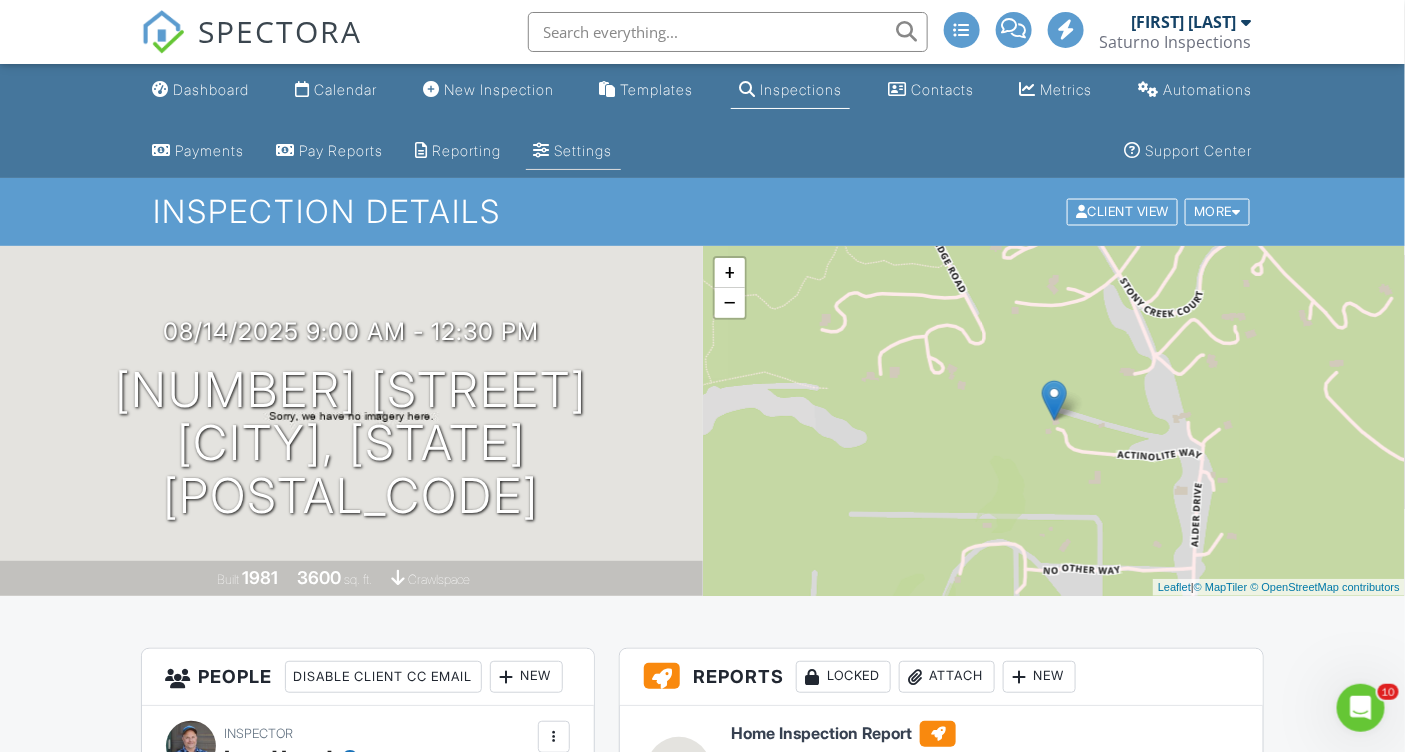 click on "Settings" at bounding box center (584, 150) 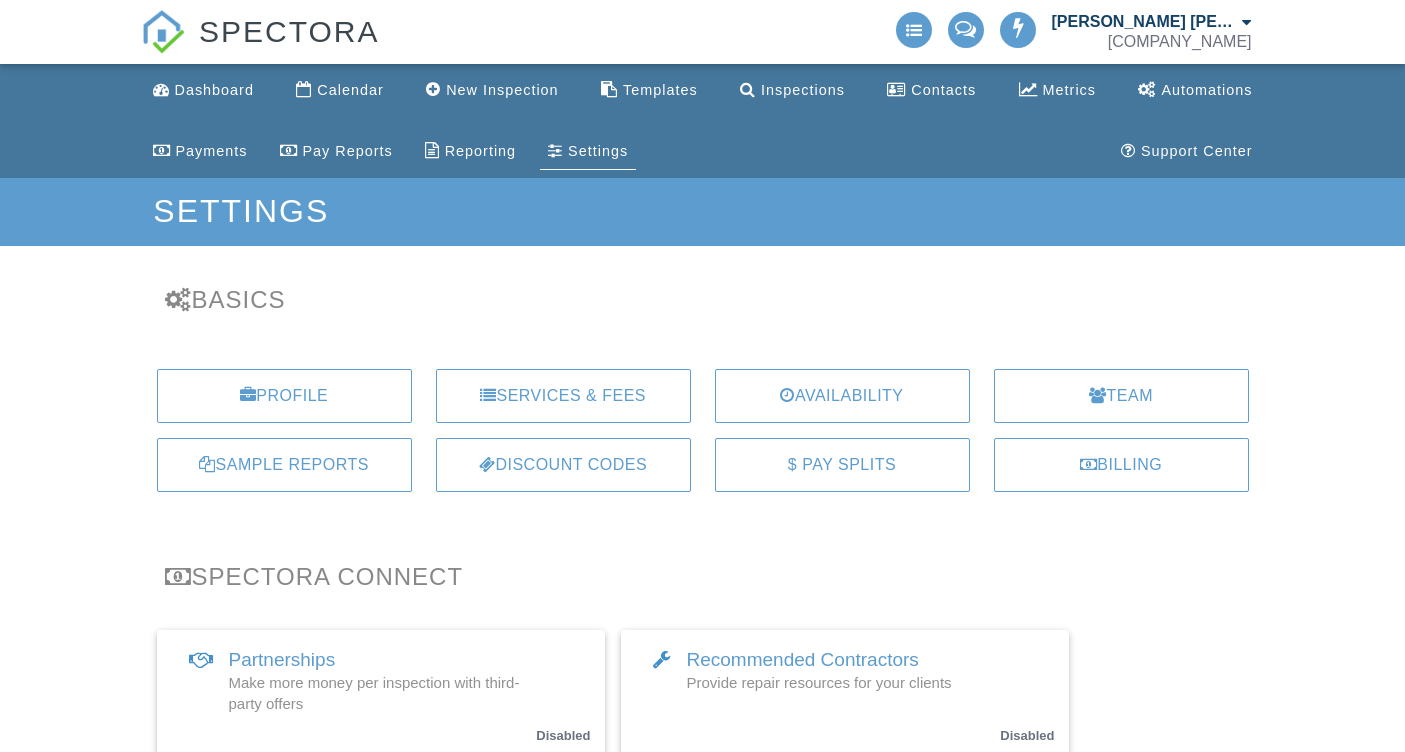 scroll, scrollTop: 0, scrollLeft: 0, axis: both 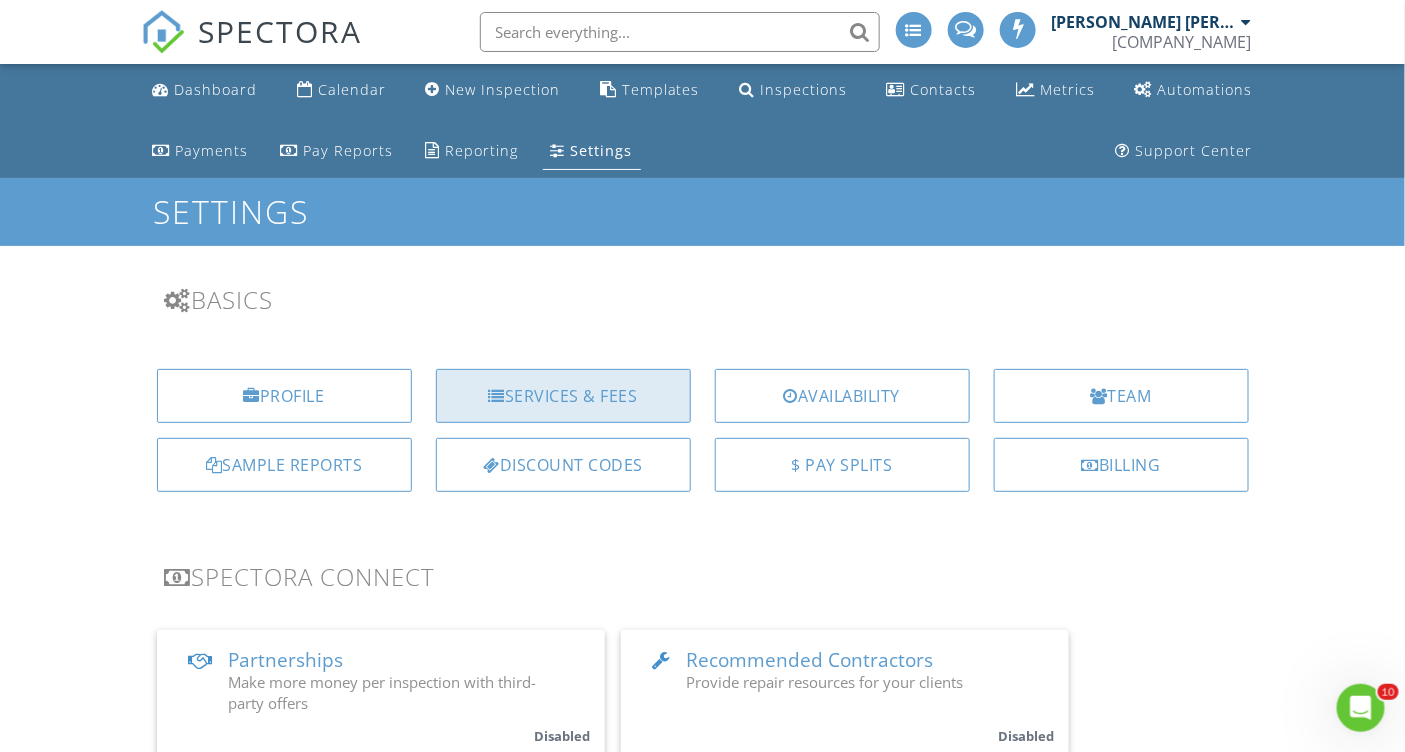 click on "Services & Fees" at bounding box center [563, 396] 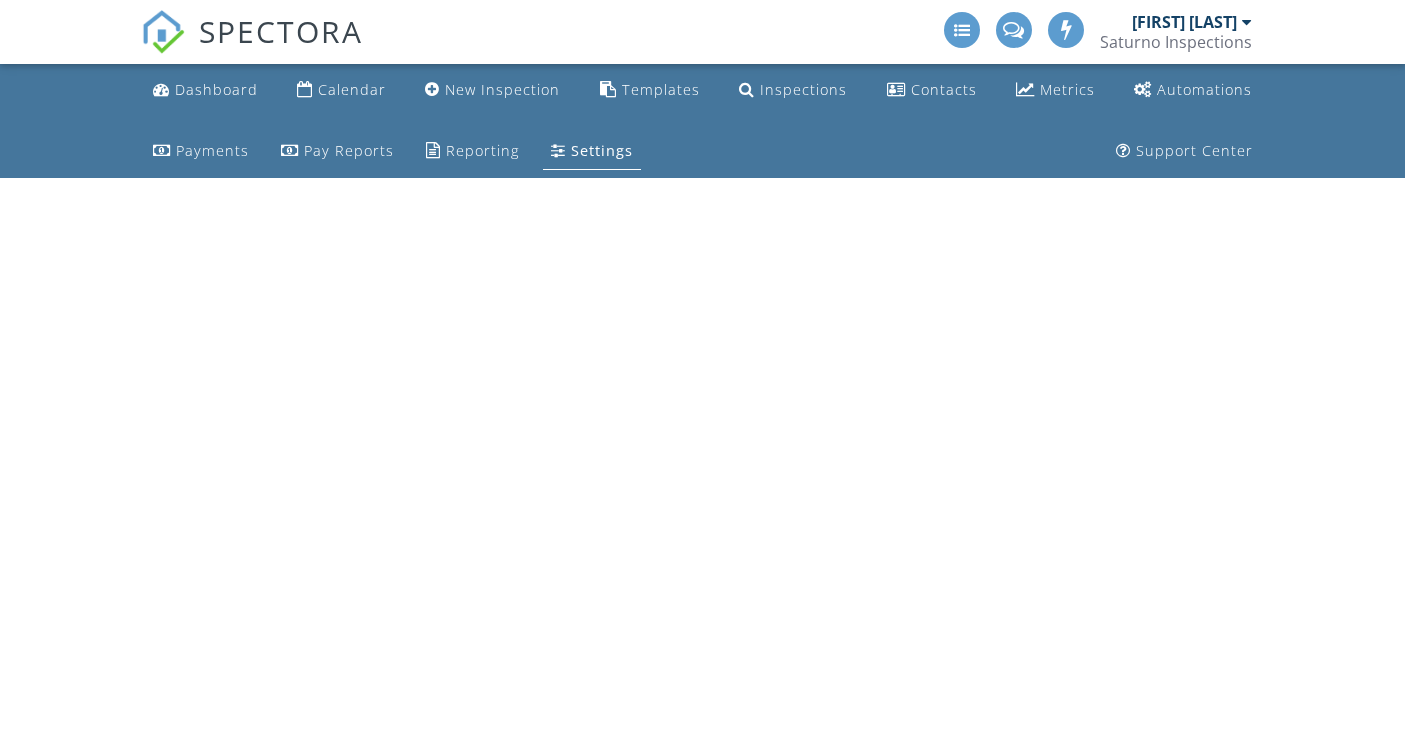 scroll, scrollTop: 0, scrollLeft: 0, axis: both 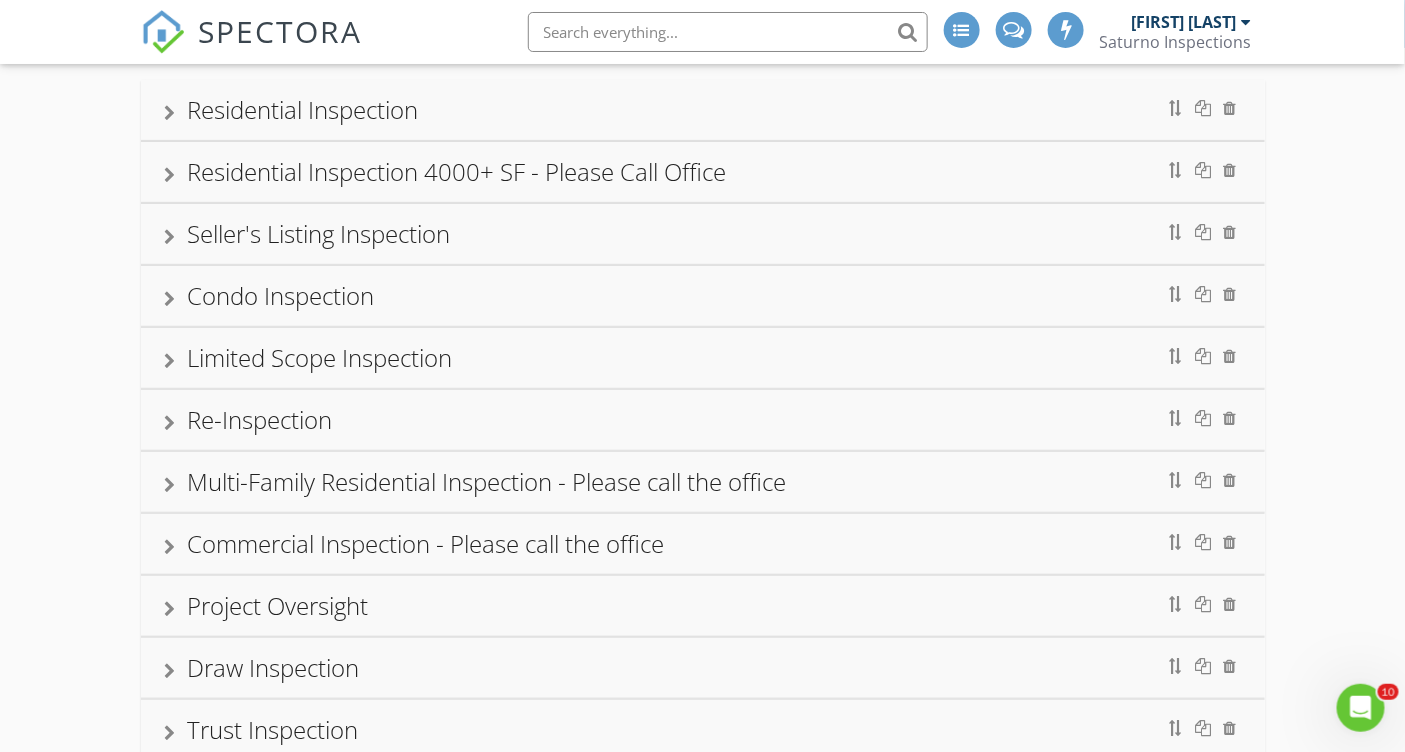 click at bounding box center (170, 113) 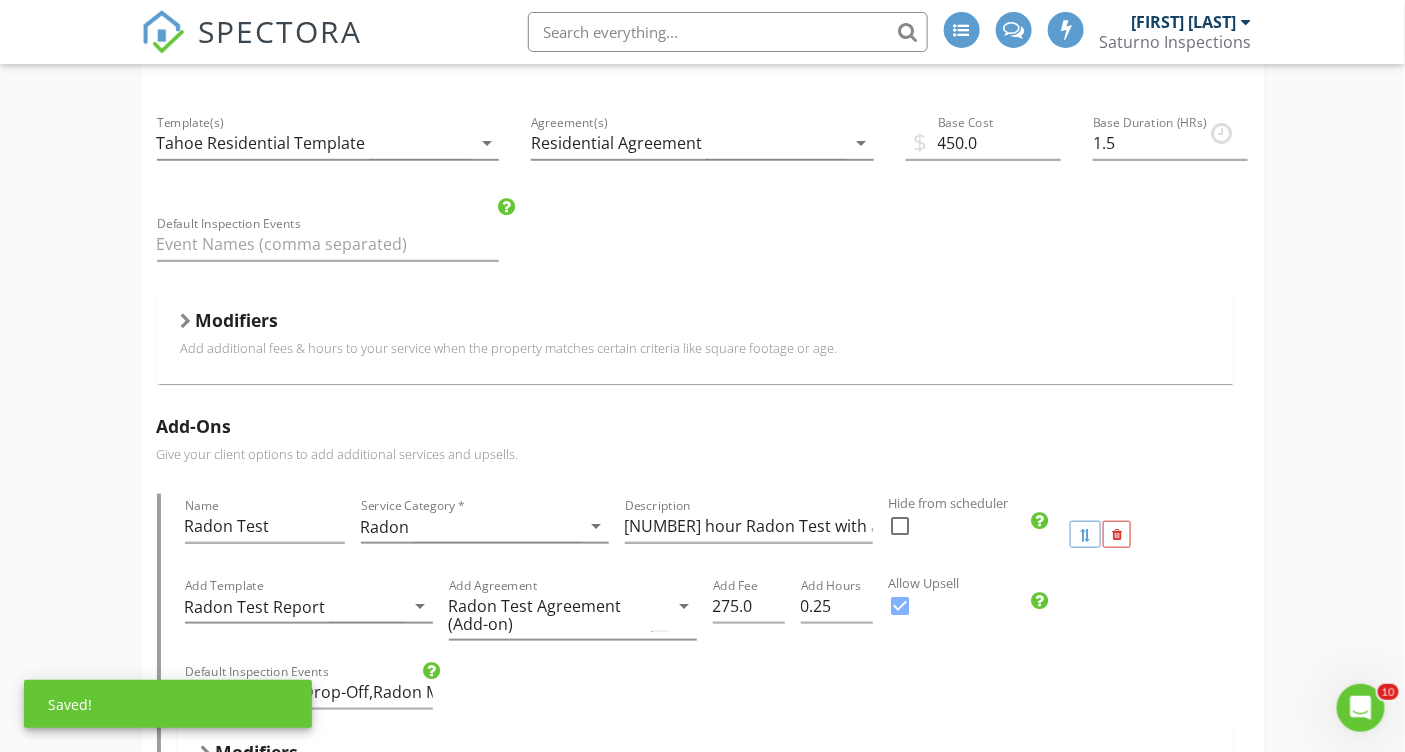 scroll, scrollTop: 402, scrollLeft: 0, axis: vertical 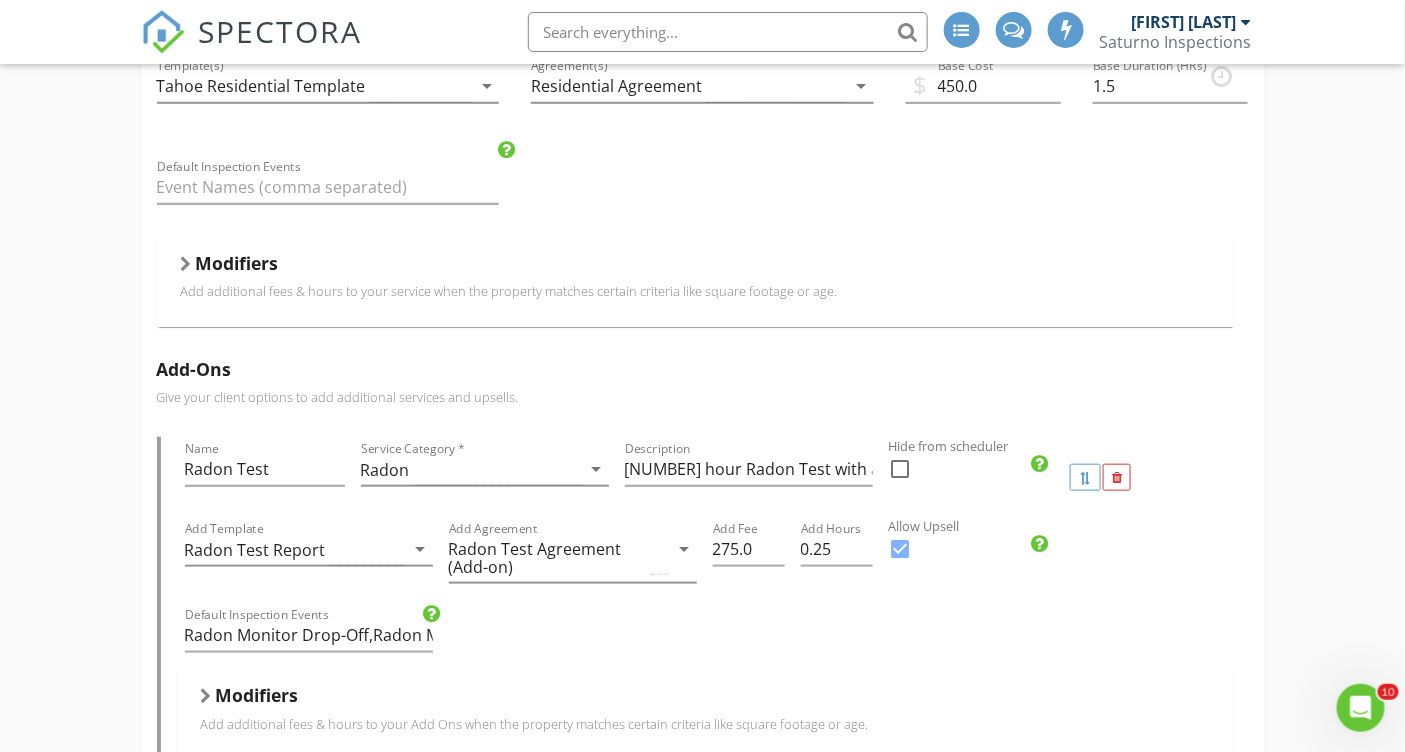 click at bounding box center [186, 264] 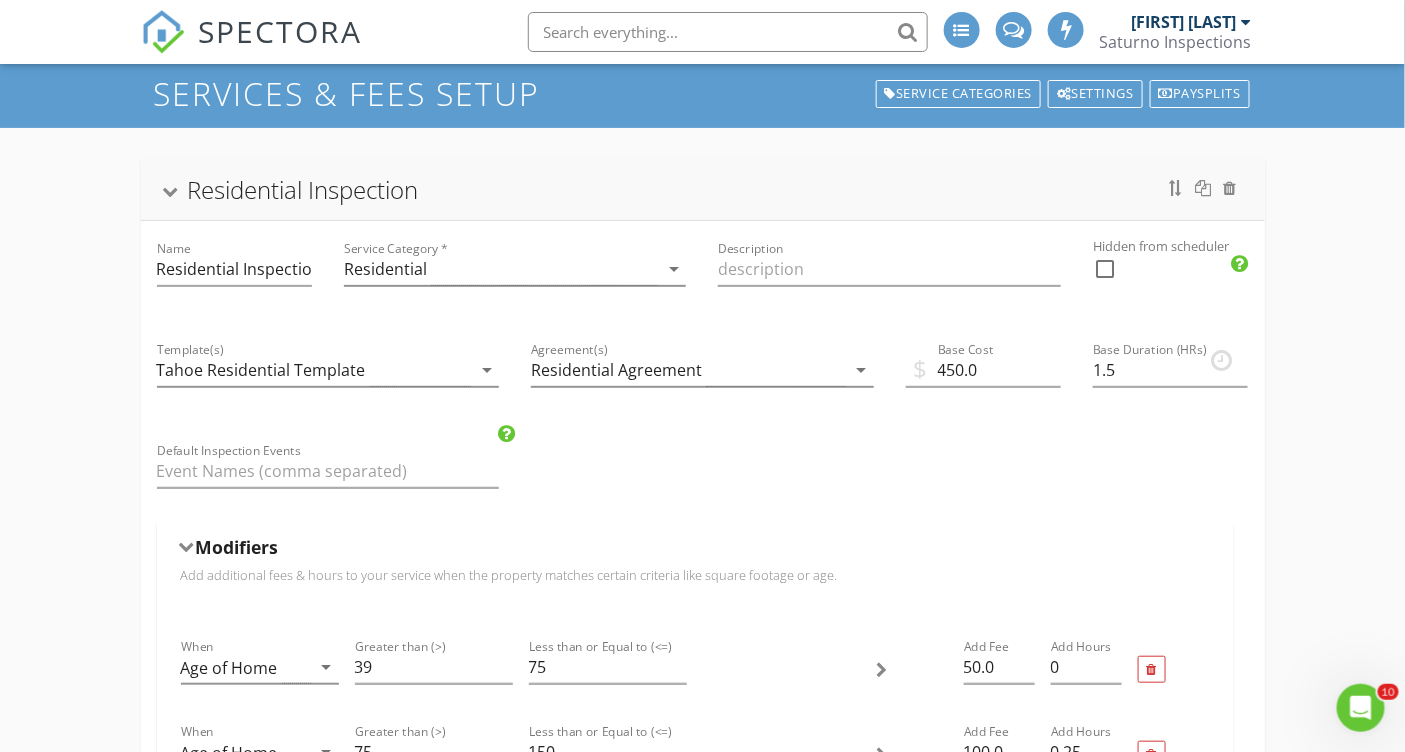 scroll, scrollTop: 0, scrollLeft: 0, axis: both 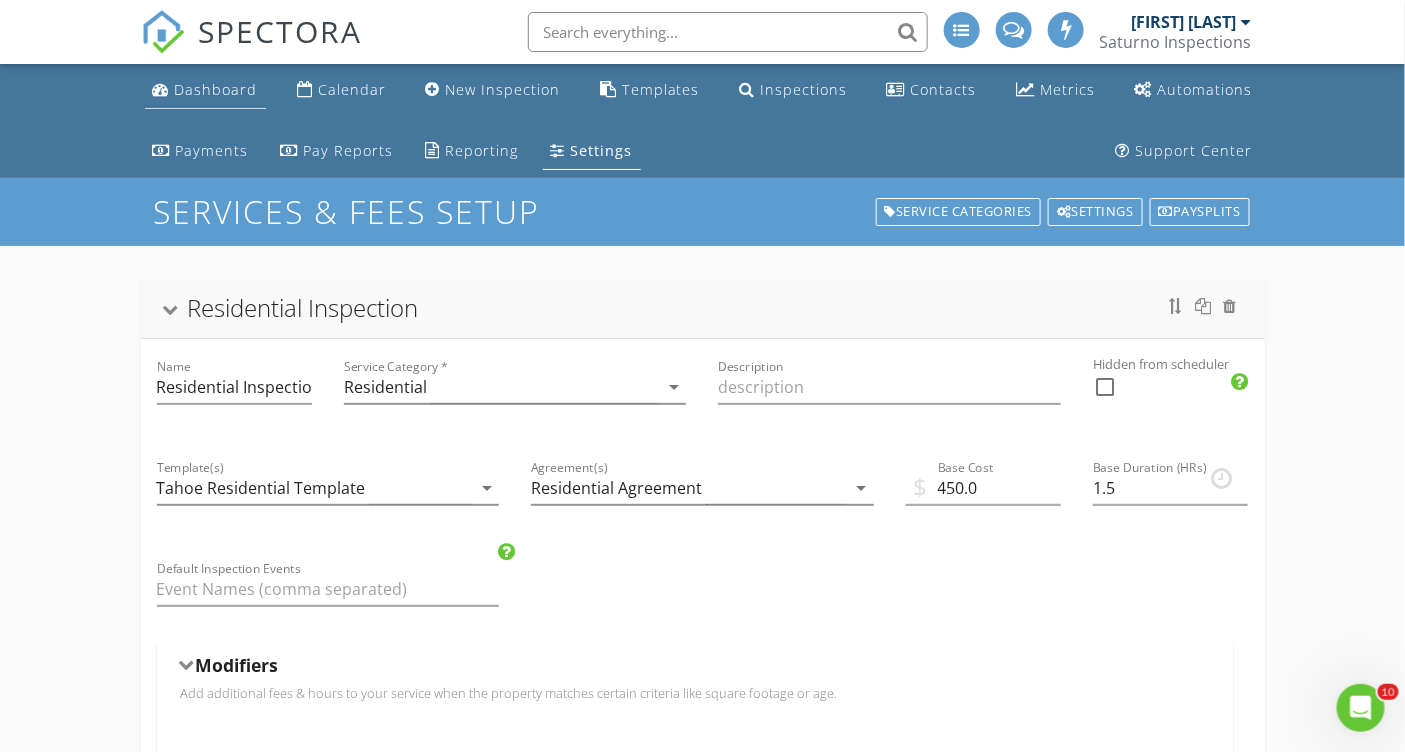 click on "Dashboard" at bounding box center (216, 89) 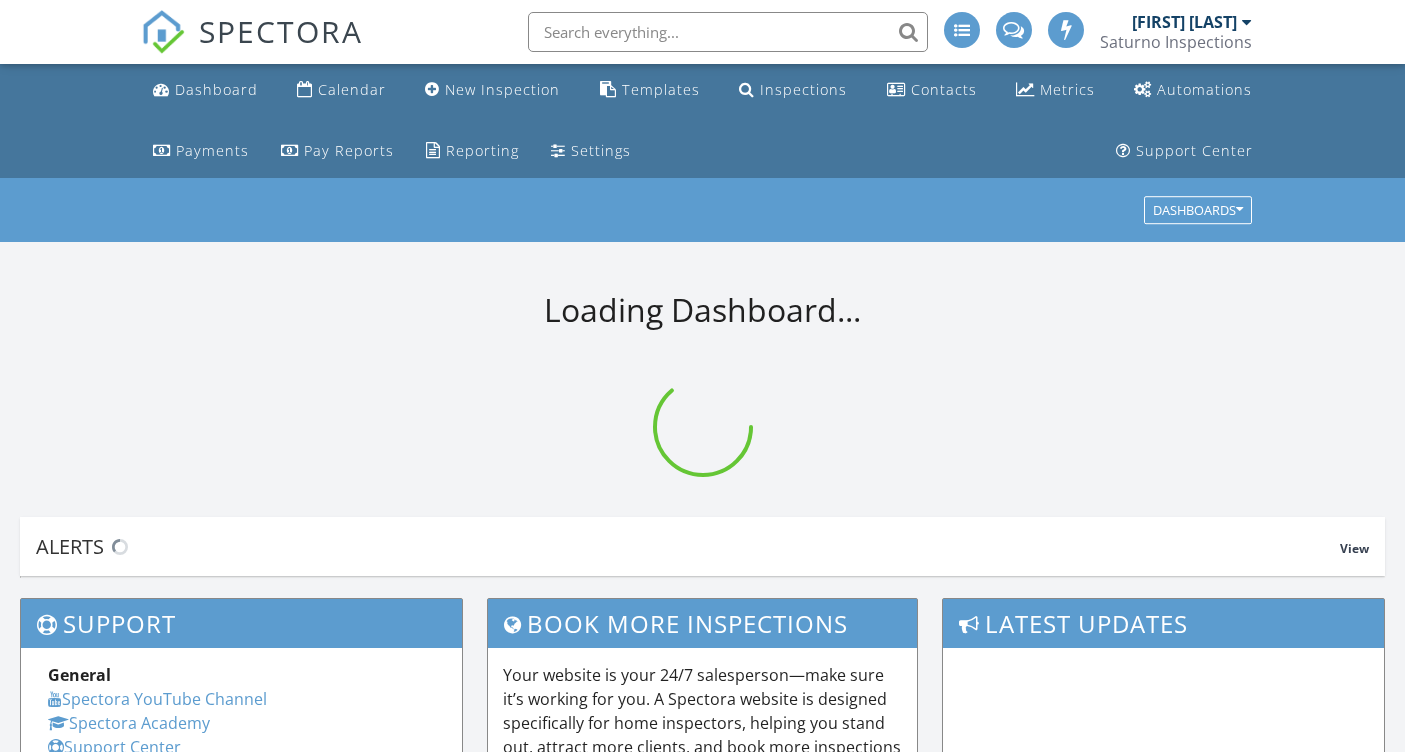 scroll, scrollTop: 0, scrollLeft: 0, axis: both 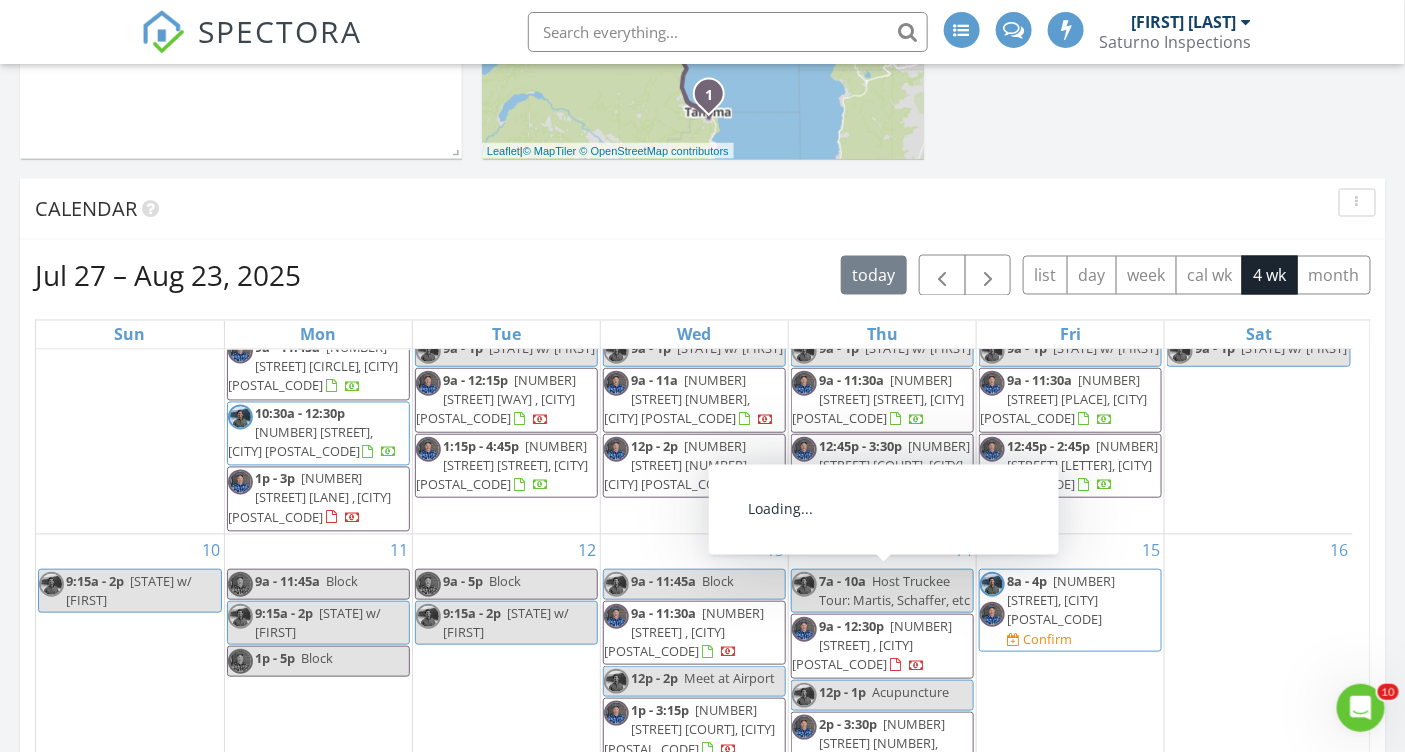 click on "[NUMBER] [STREET] , [CITY] [POSTAL_CODE]" at bounding box center [872, 645] 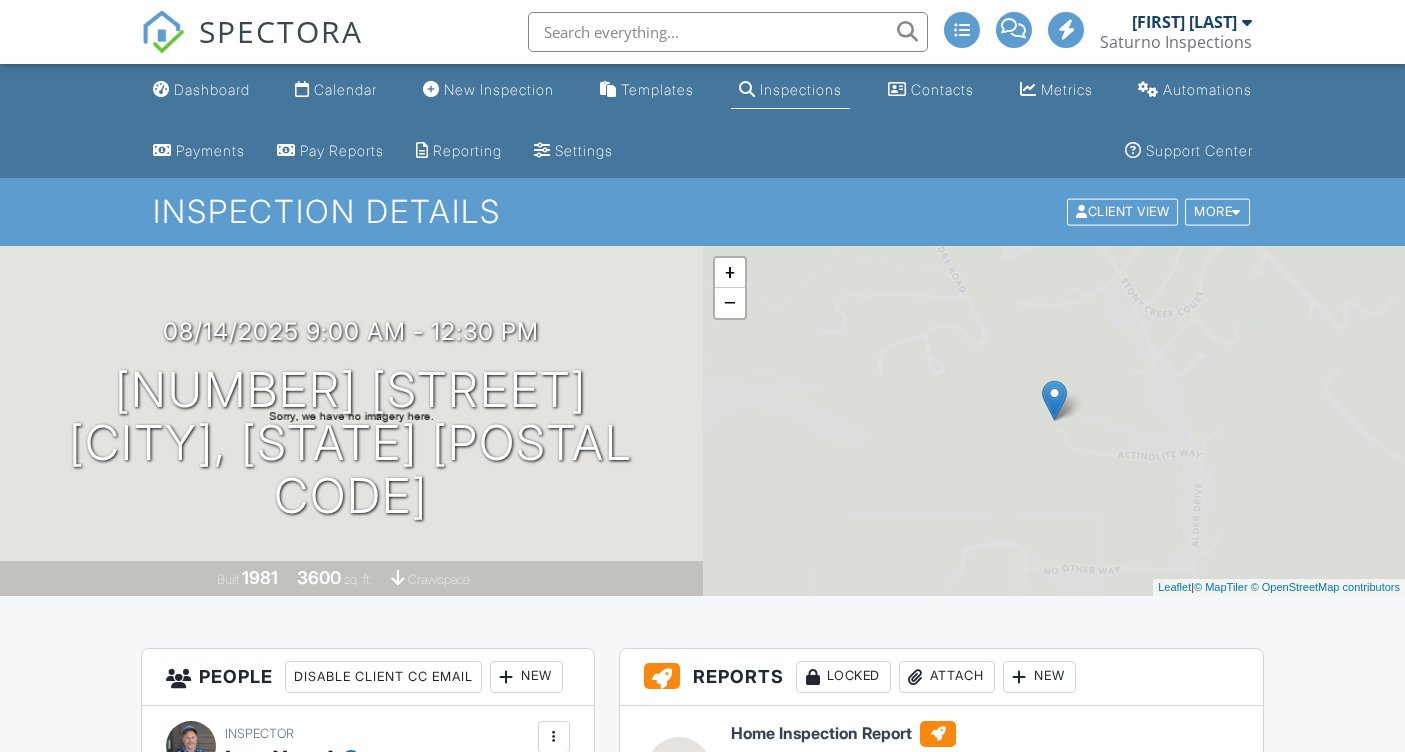 scroll, scrollTop: 0, scrollLeft: 0, axis: both 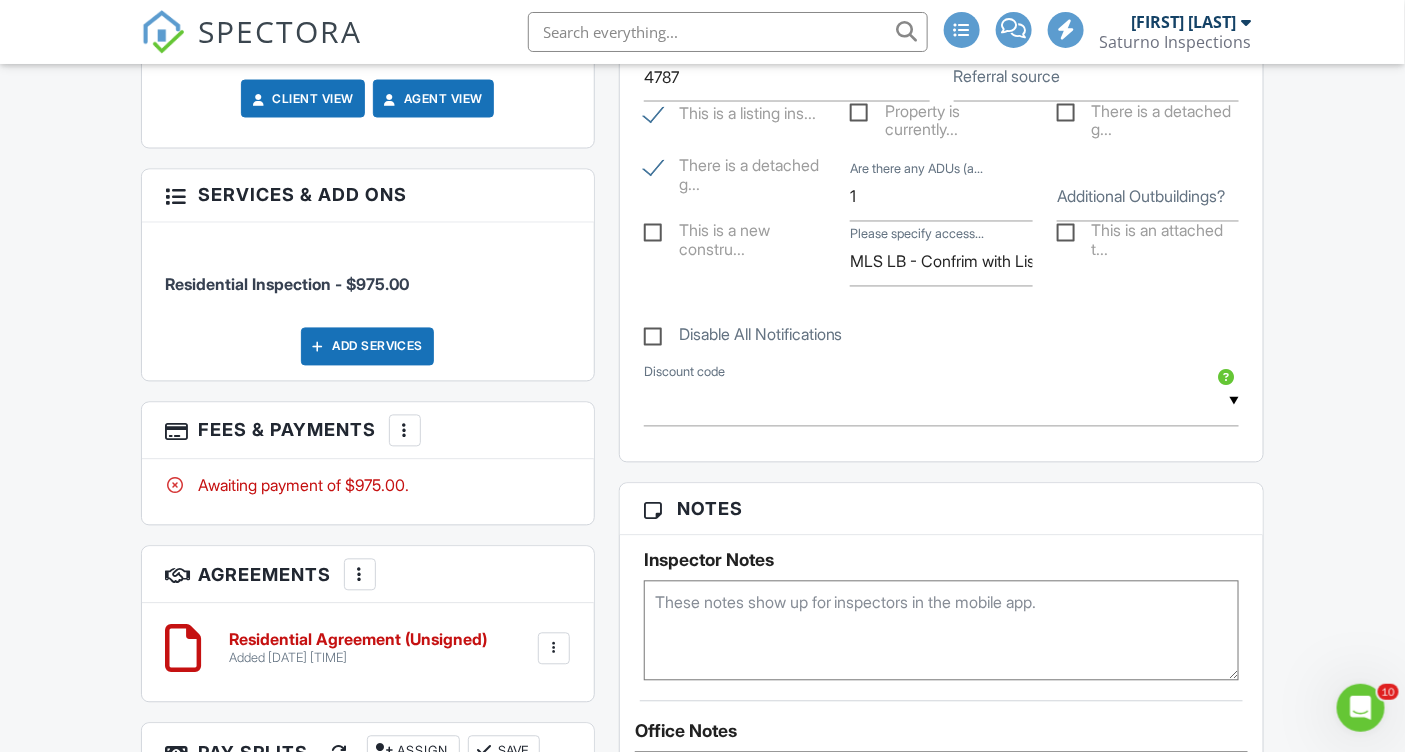 click at bounding box center [405, 431] 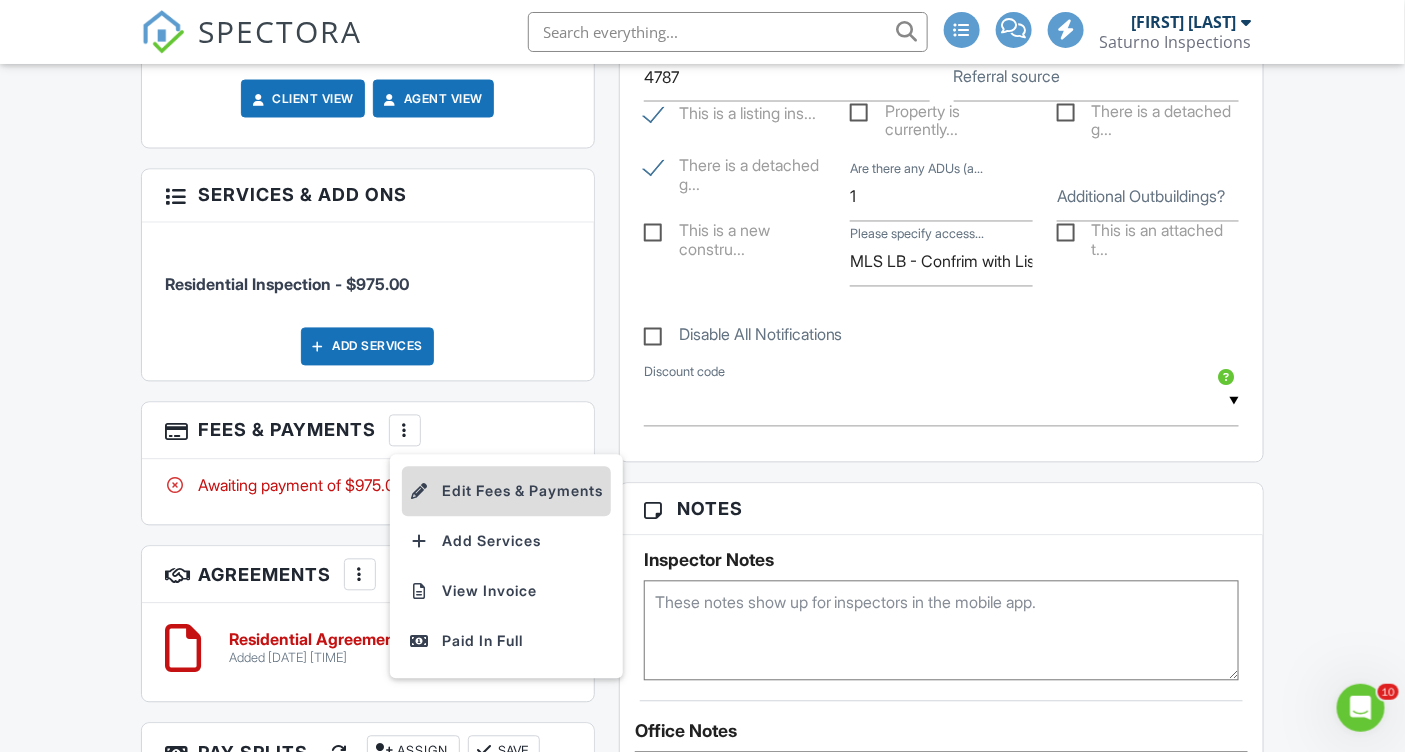 click on "Edit Fees & Payments" at bounding box center (506, 492) 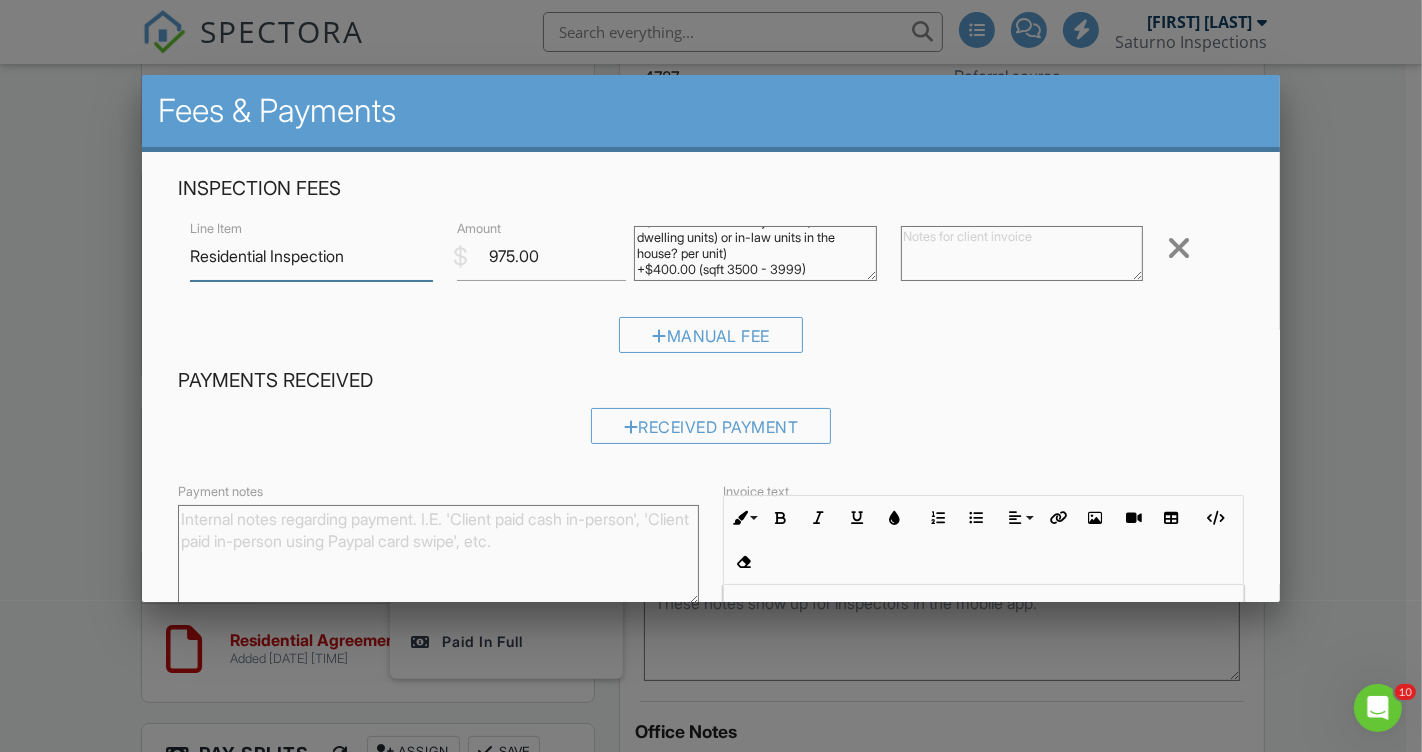 scroll, scrollTop: 61, scrollLeft: 0, axis: vertical 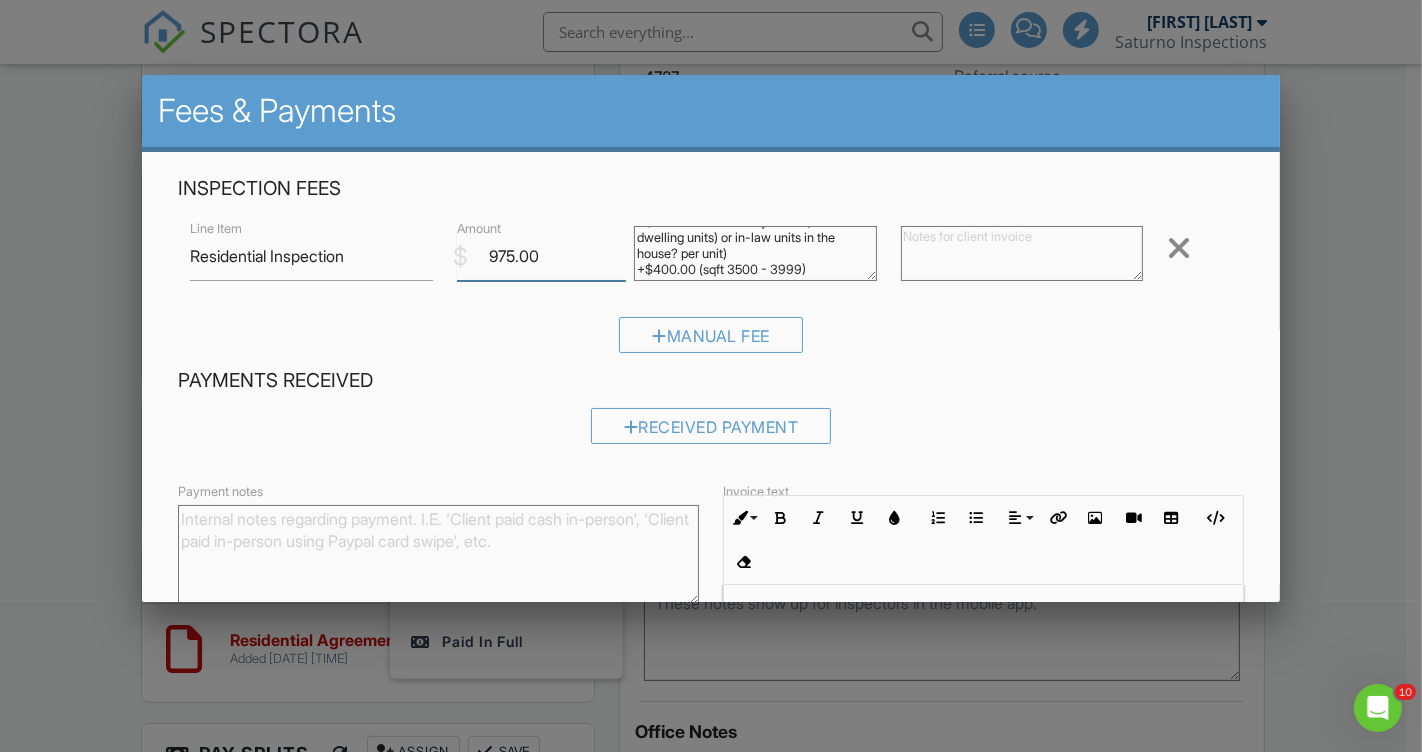 click on "975.00" at bounding box center [542, 256] 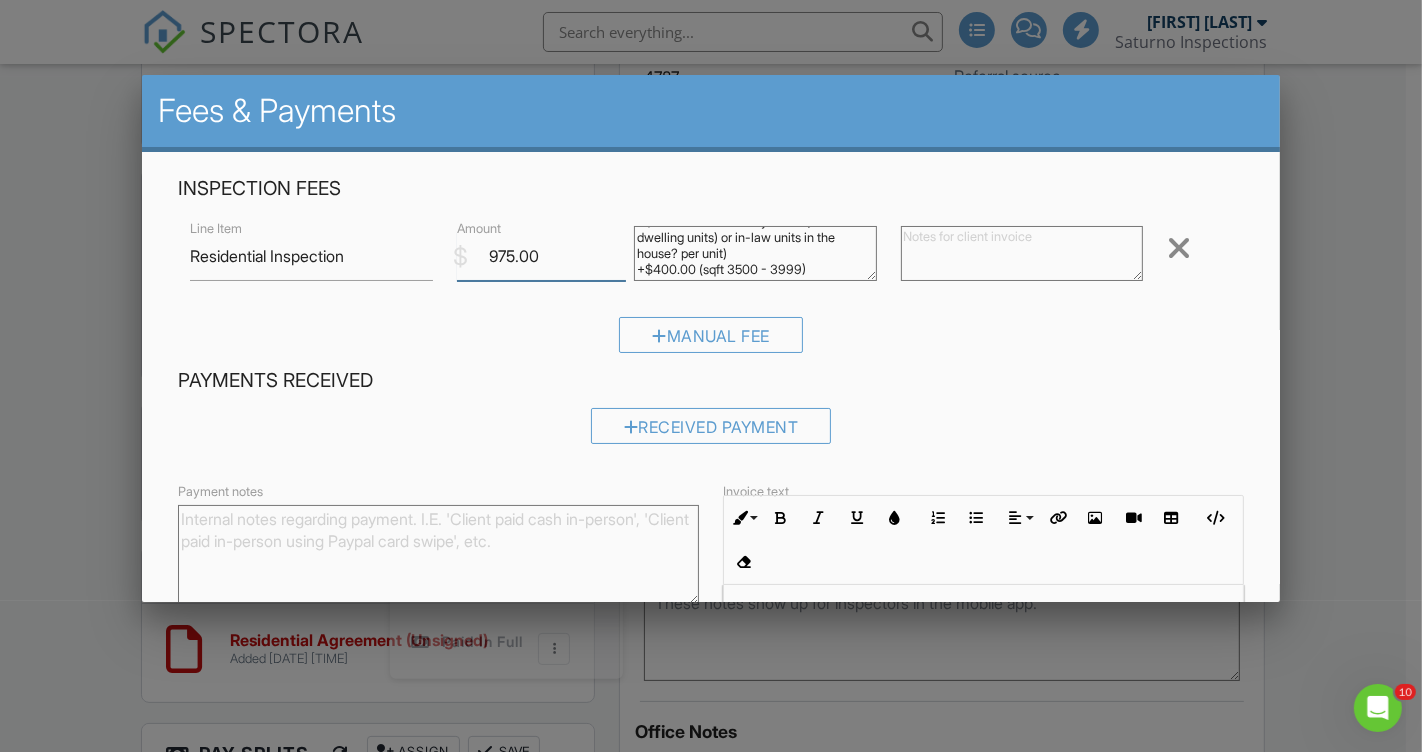 click on "975.00" at bounding box center (542, 256) 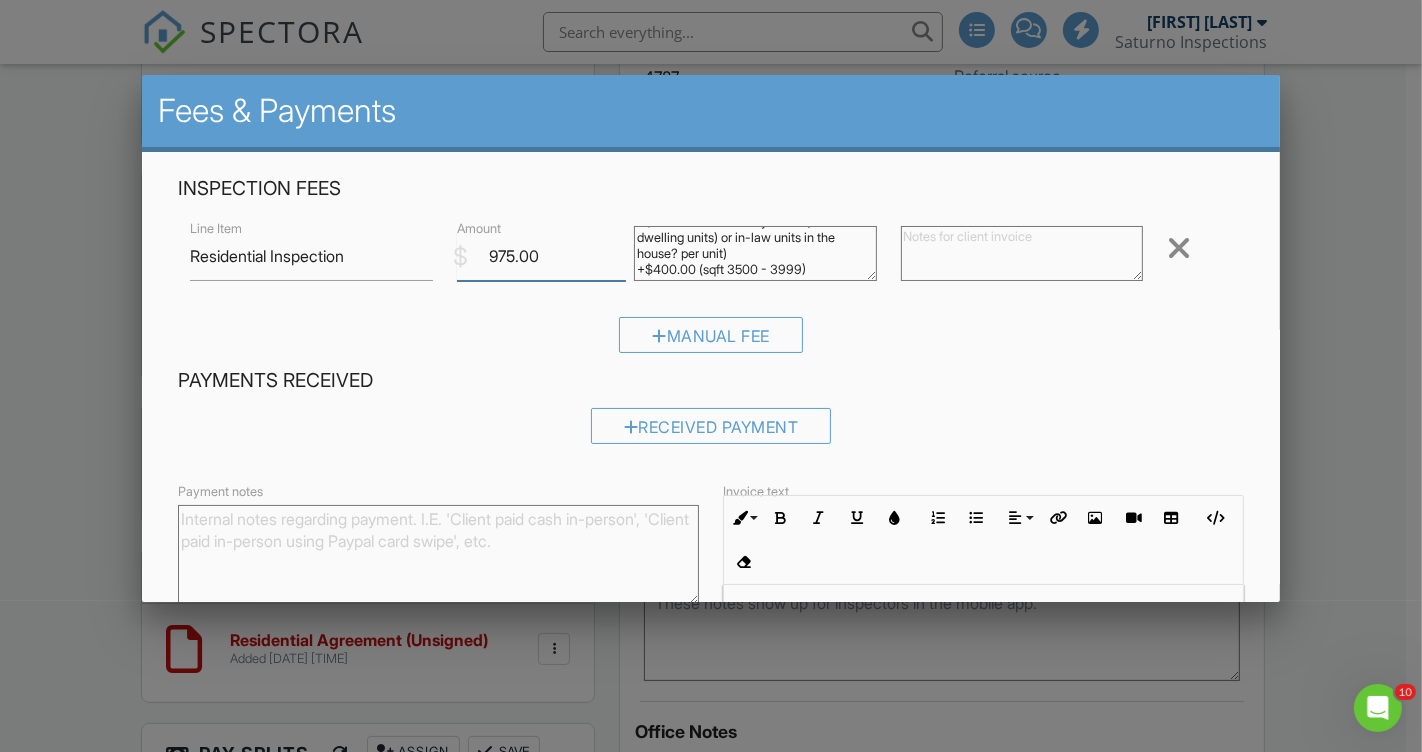 click on "975.00" at bounding box center (542, 256) 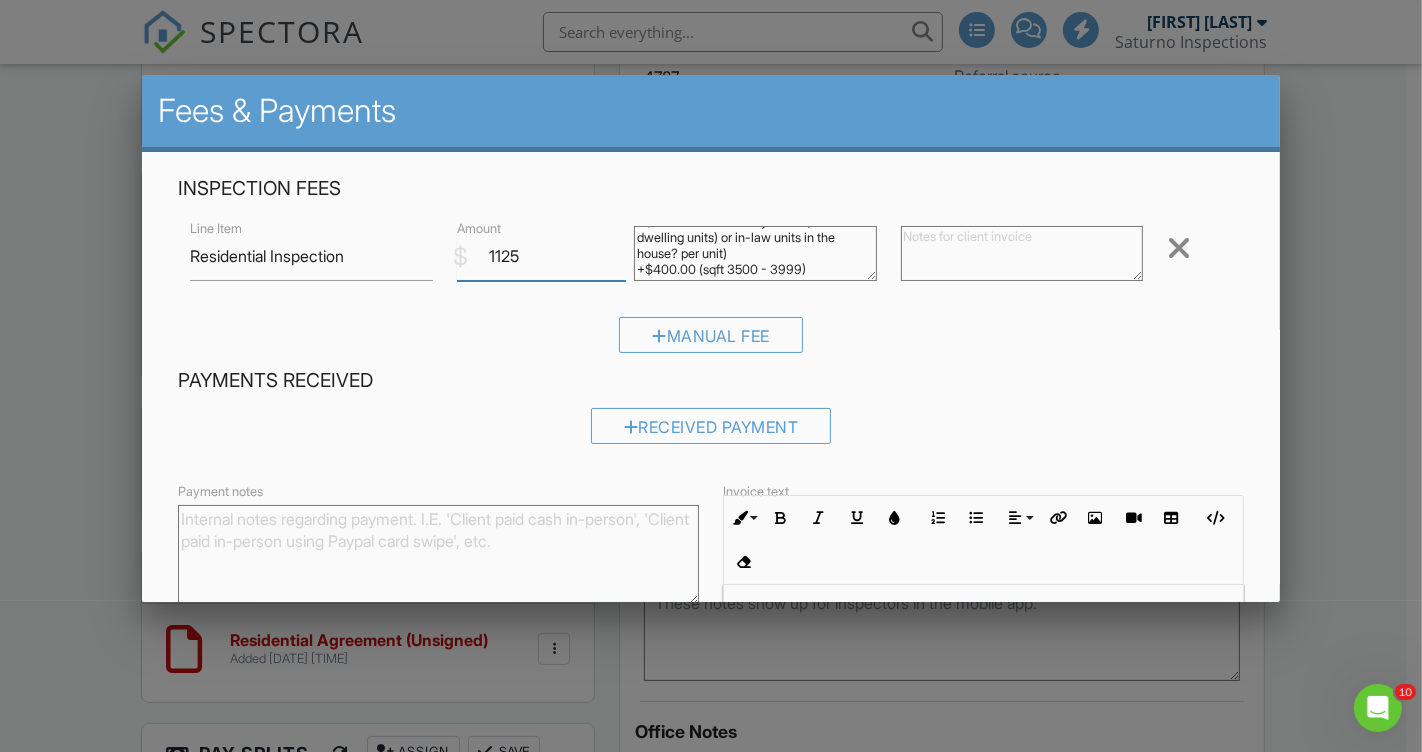 type on "1125" 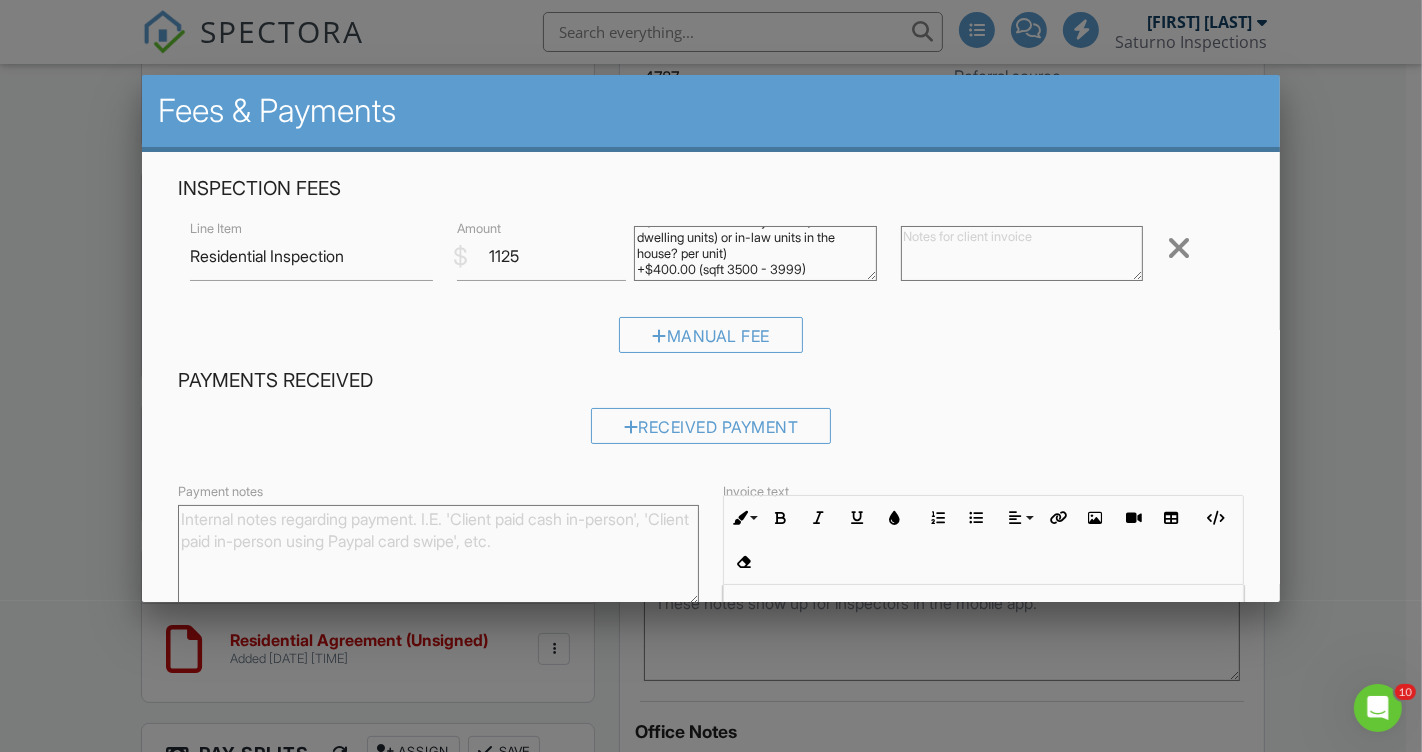 scroll, scrollTop: 0, scrollLeft: 0, axis: both 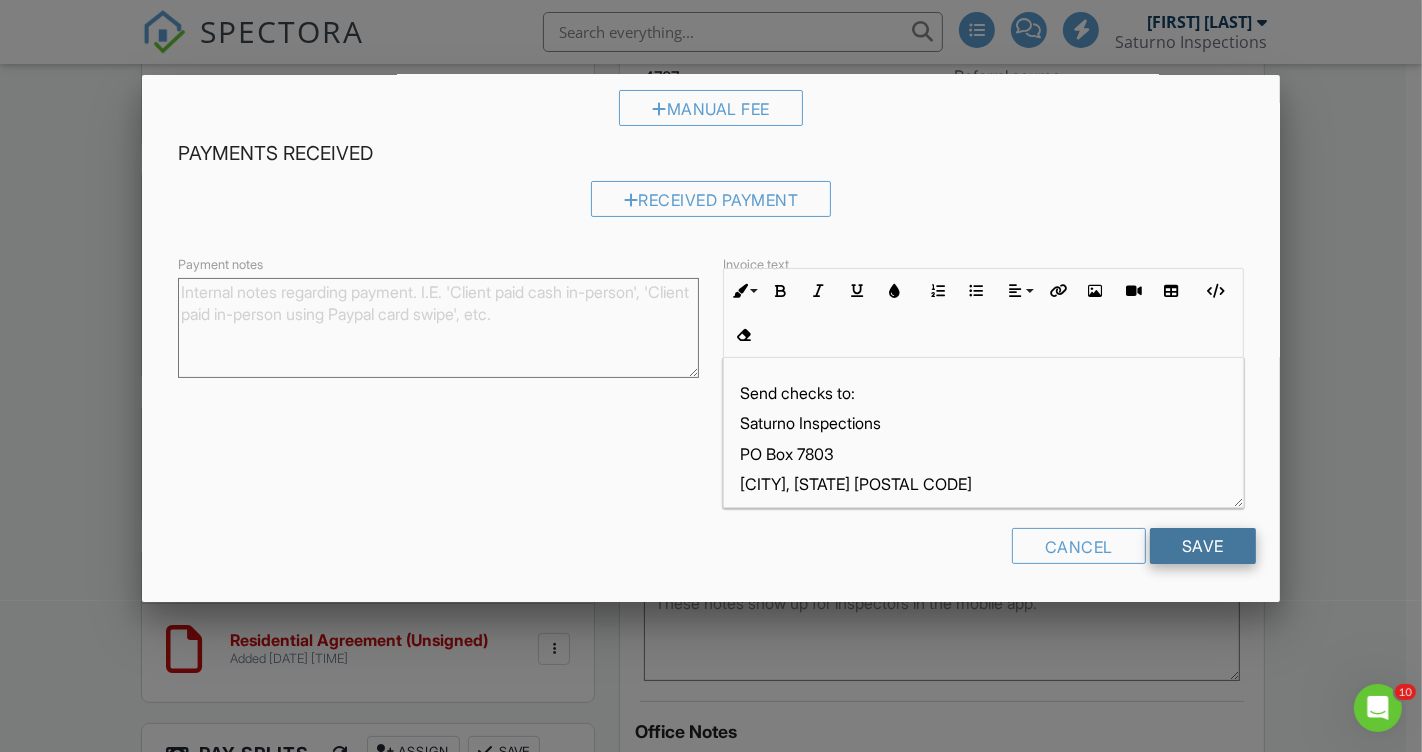 click on "Save" at bounding box center (1203, 546) 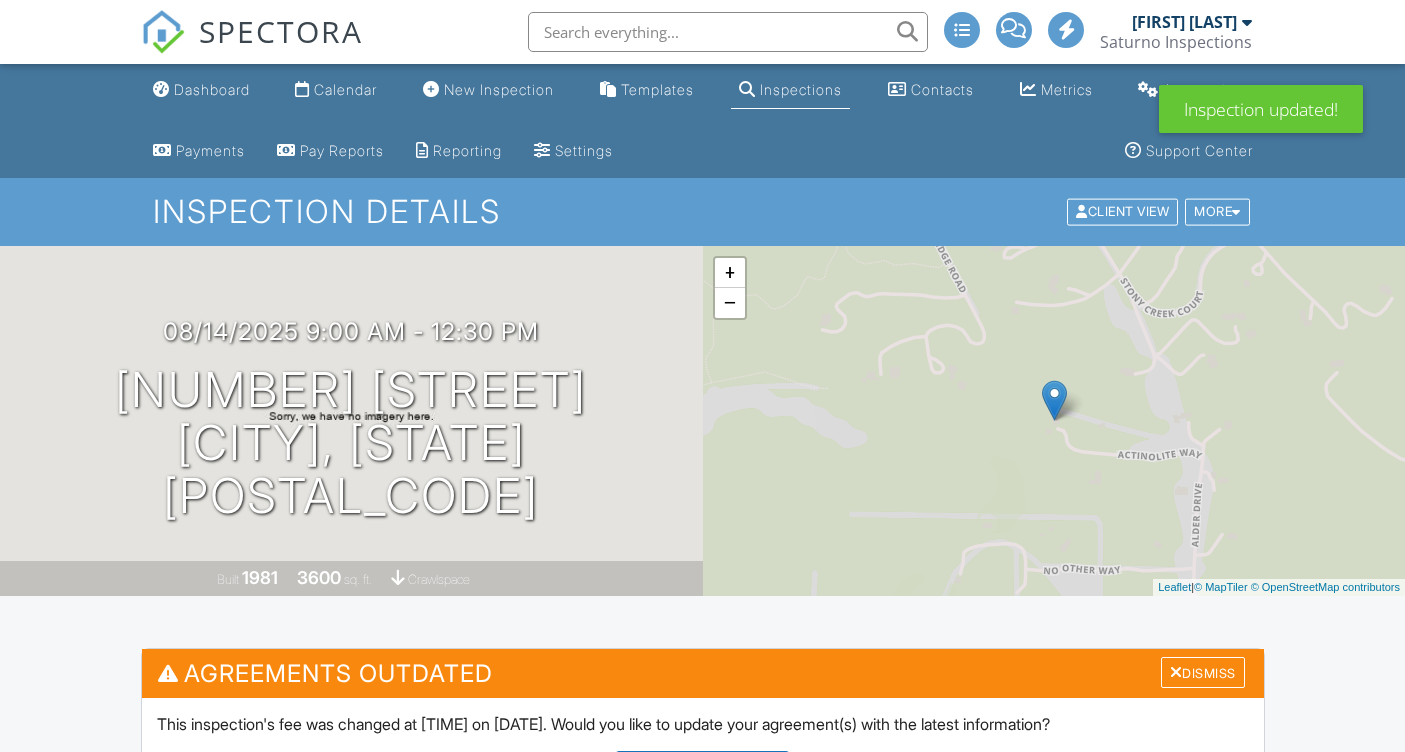 scroll, scrollTop: 0, scrollLeft: 0, axis: both 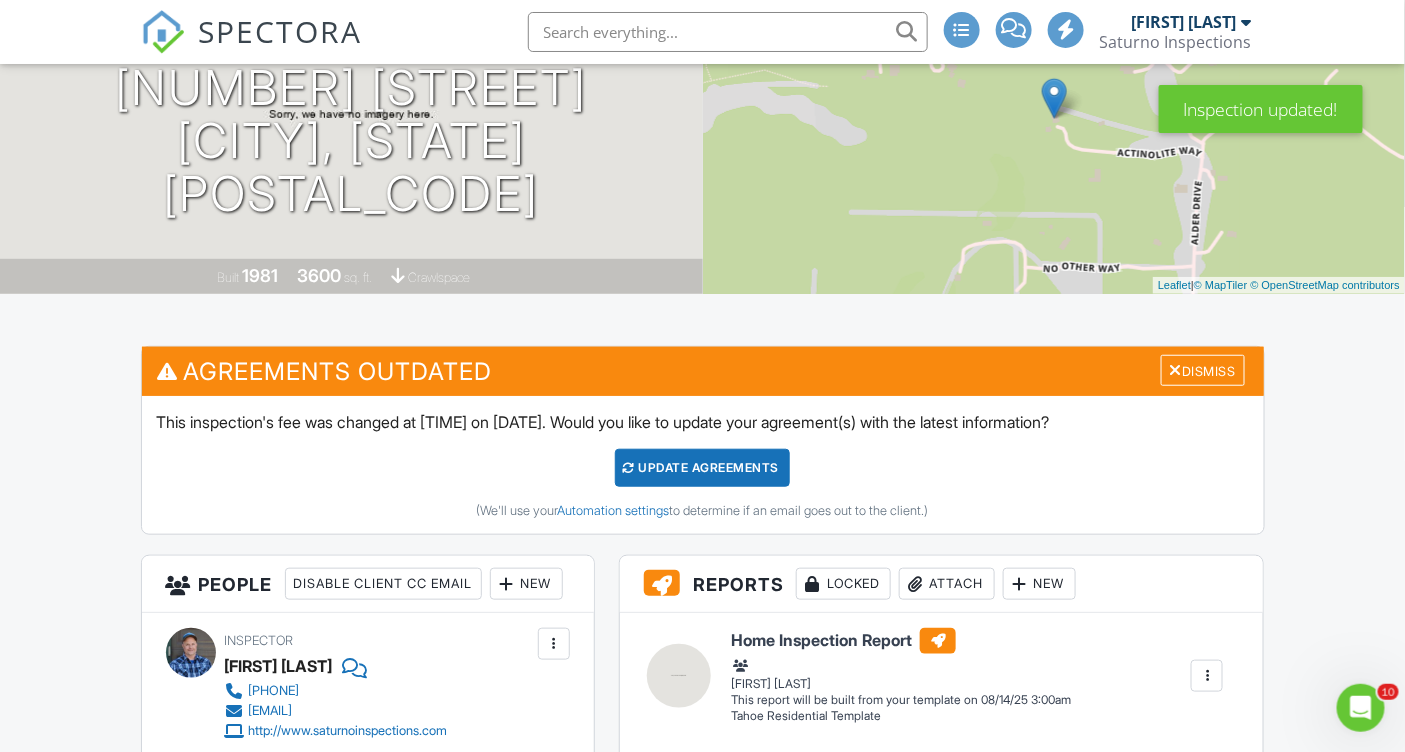 click on "Update Agreements" at bounding box center (702, 468) 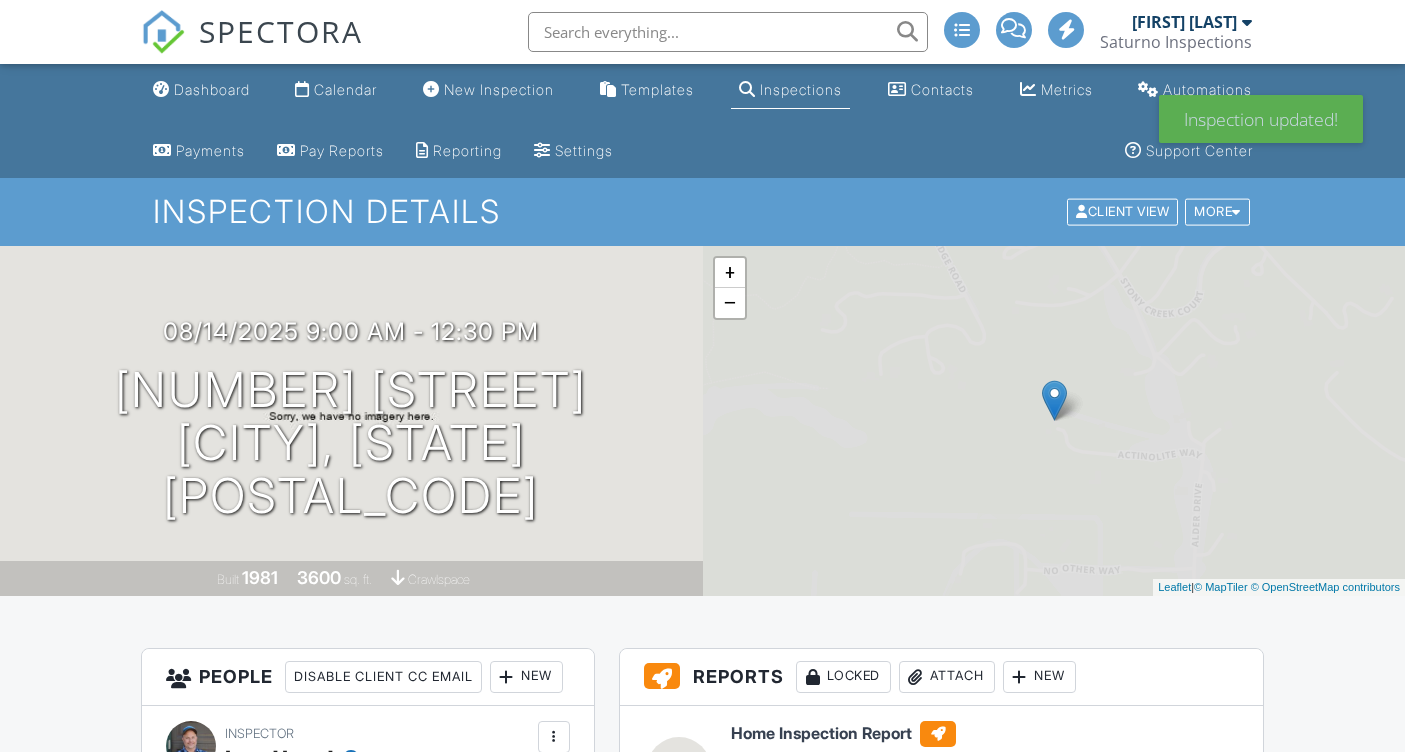 scroll, scrollTop: 0, scrollLeft: 0, axis: both 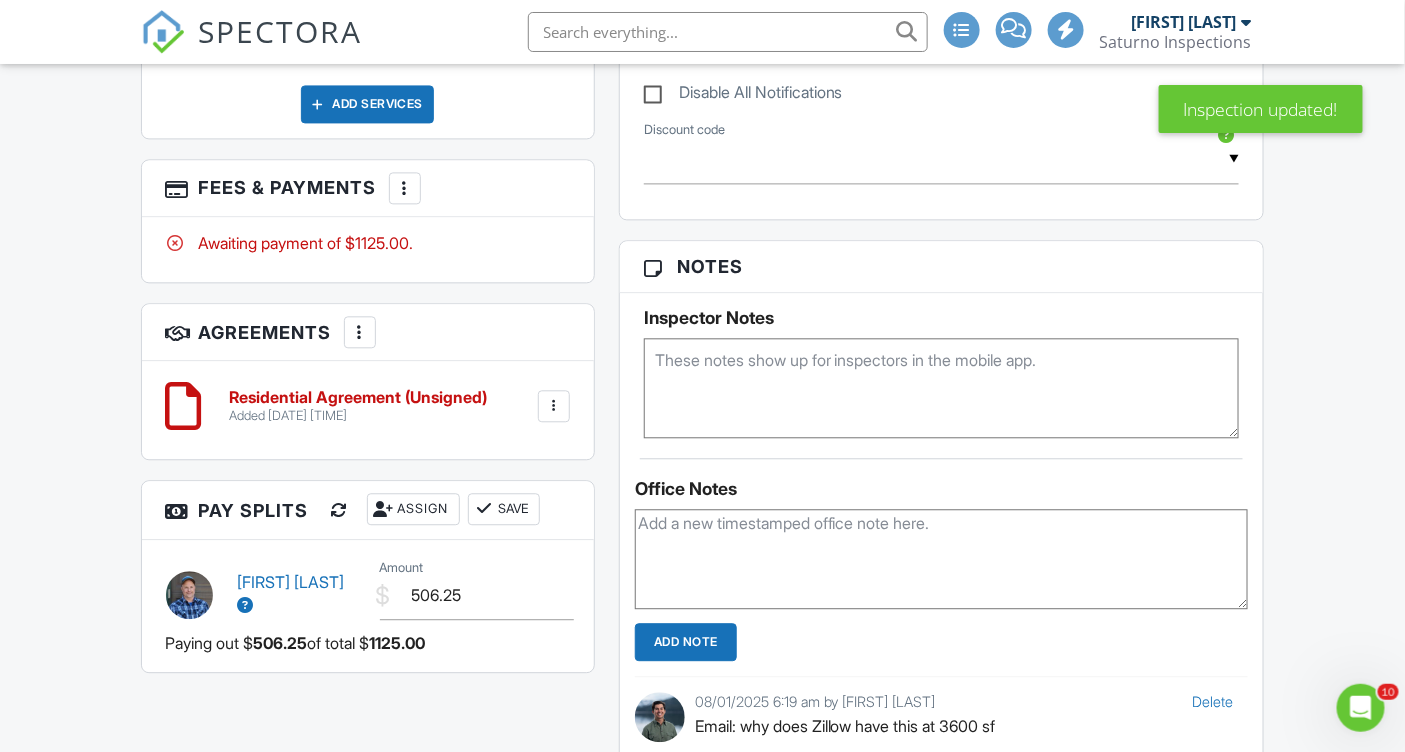 click at bounding box center [942, 559] 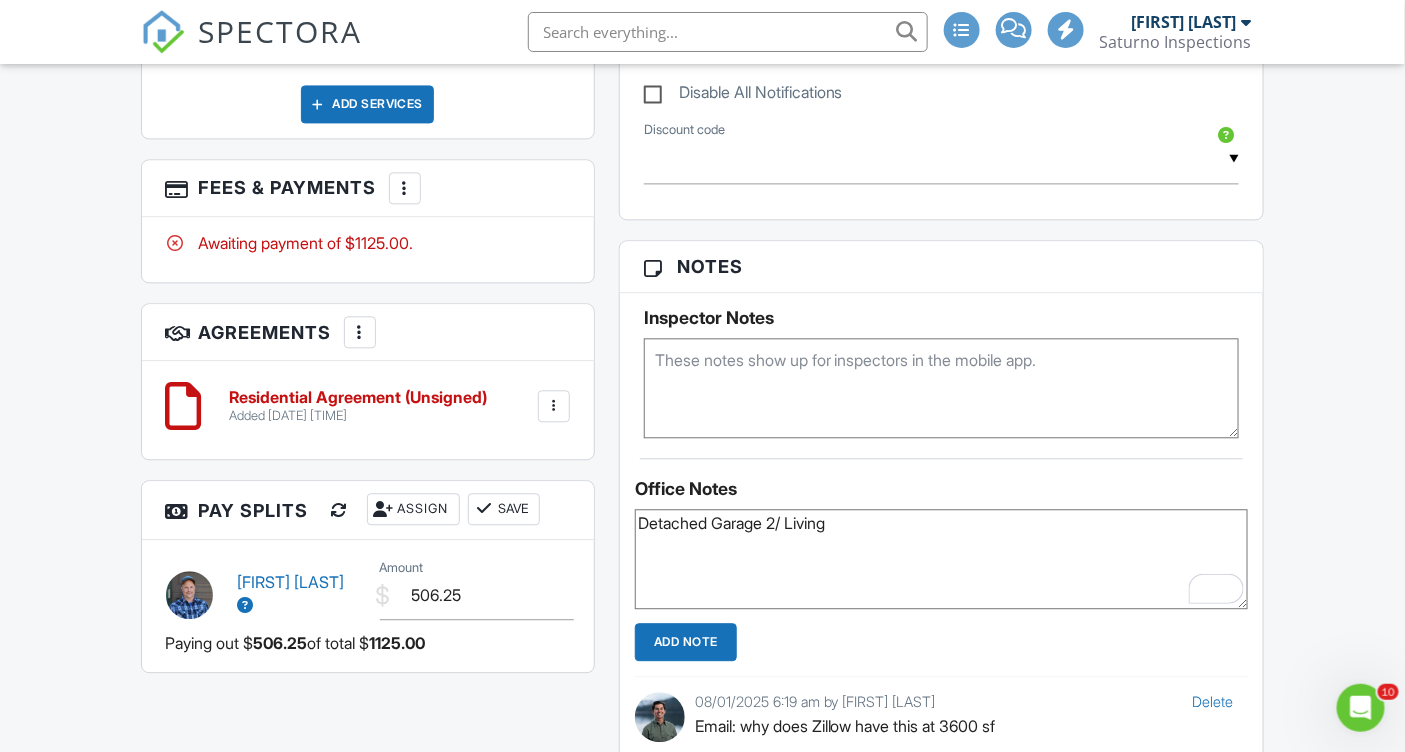 click on "Detached Garage 2/ Living" at bounding box center [942, 559] 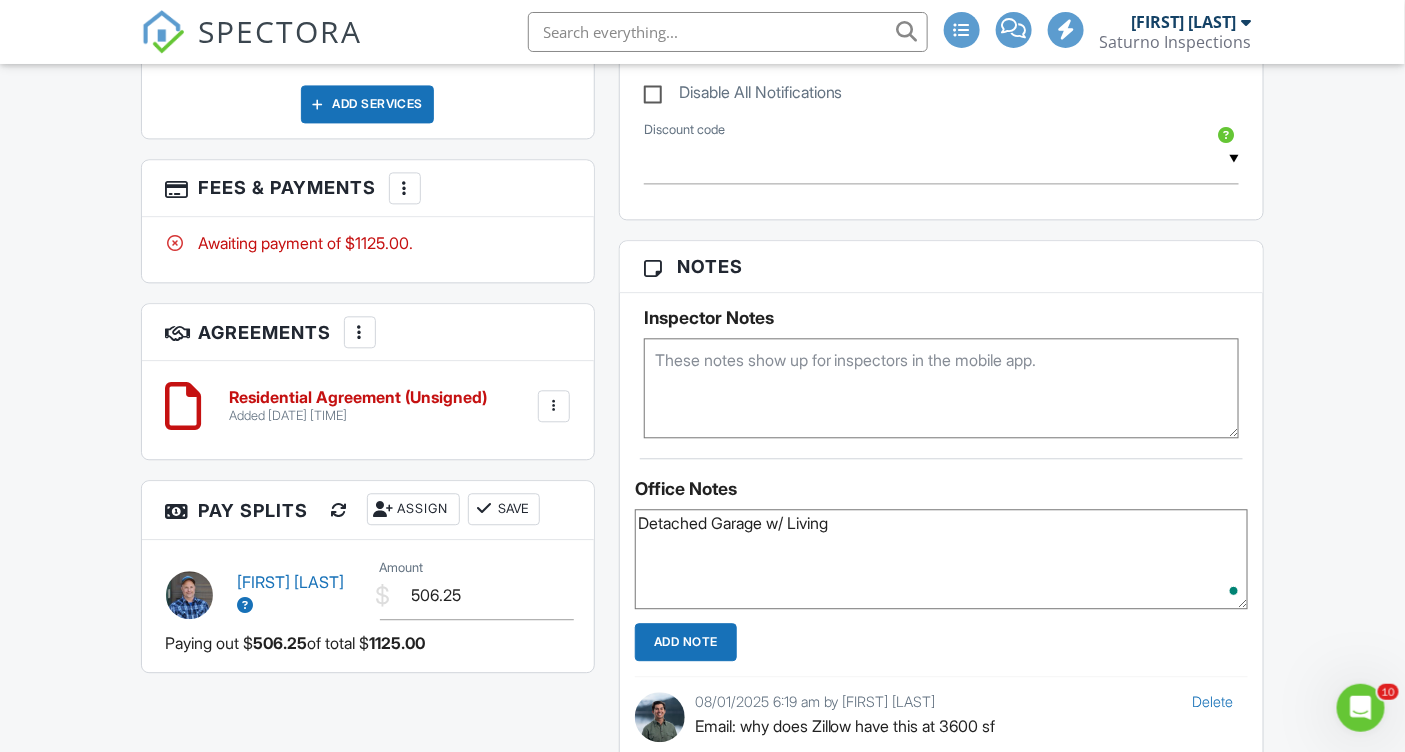 click on "Detached Garage w/ Living" at bounding box center [942, 559] 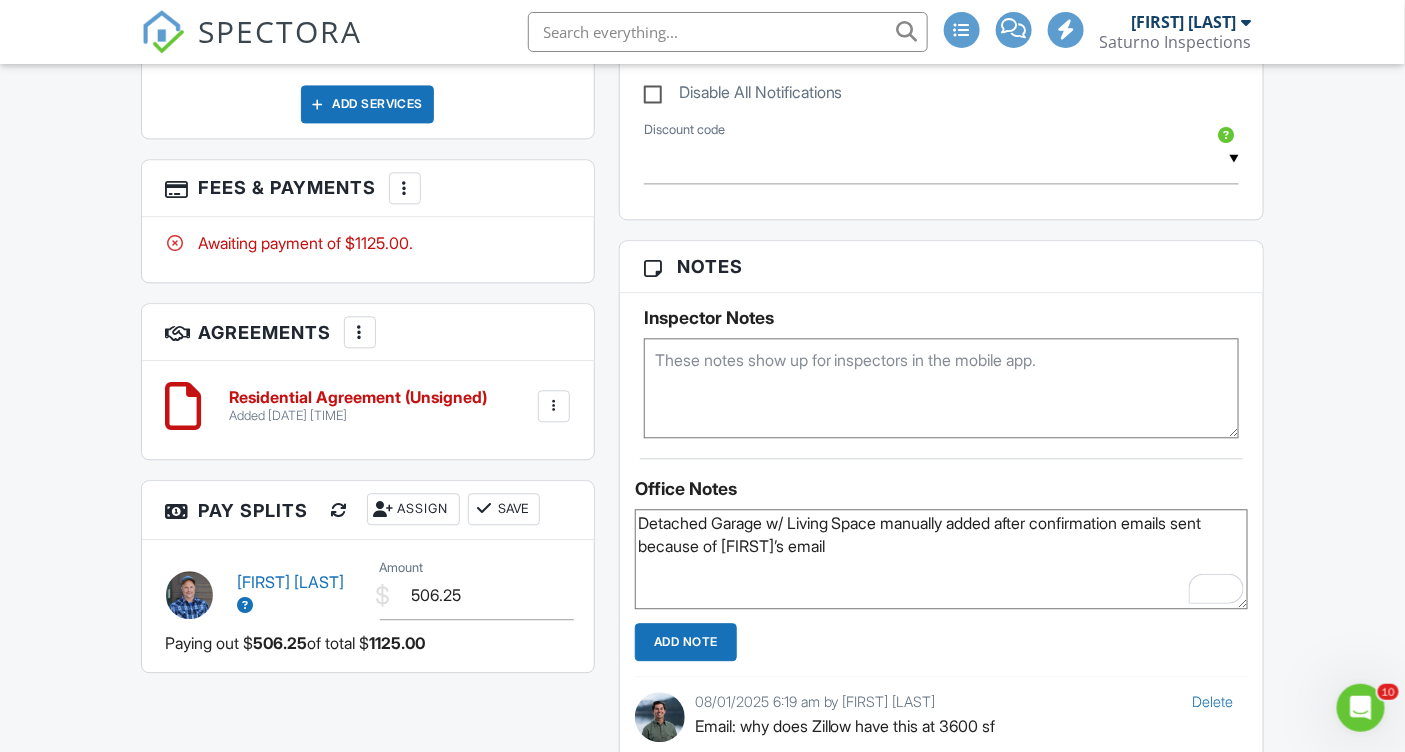 type on "Detached Garage w/ Living Space manually added after confirmation emails sent because of Jen's email" 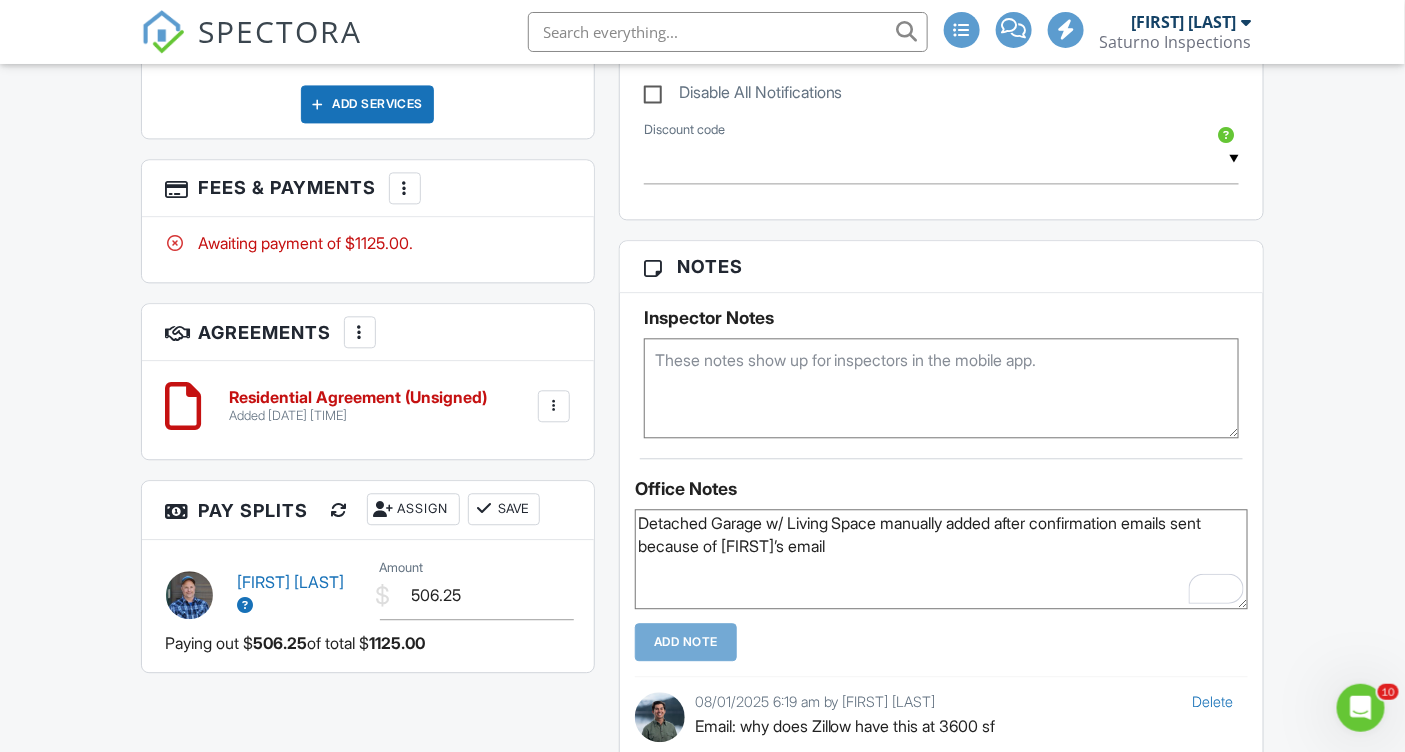 type 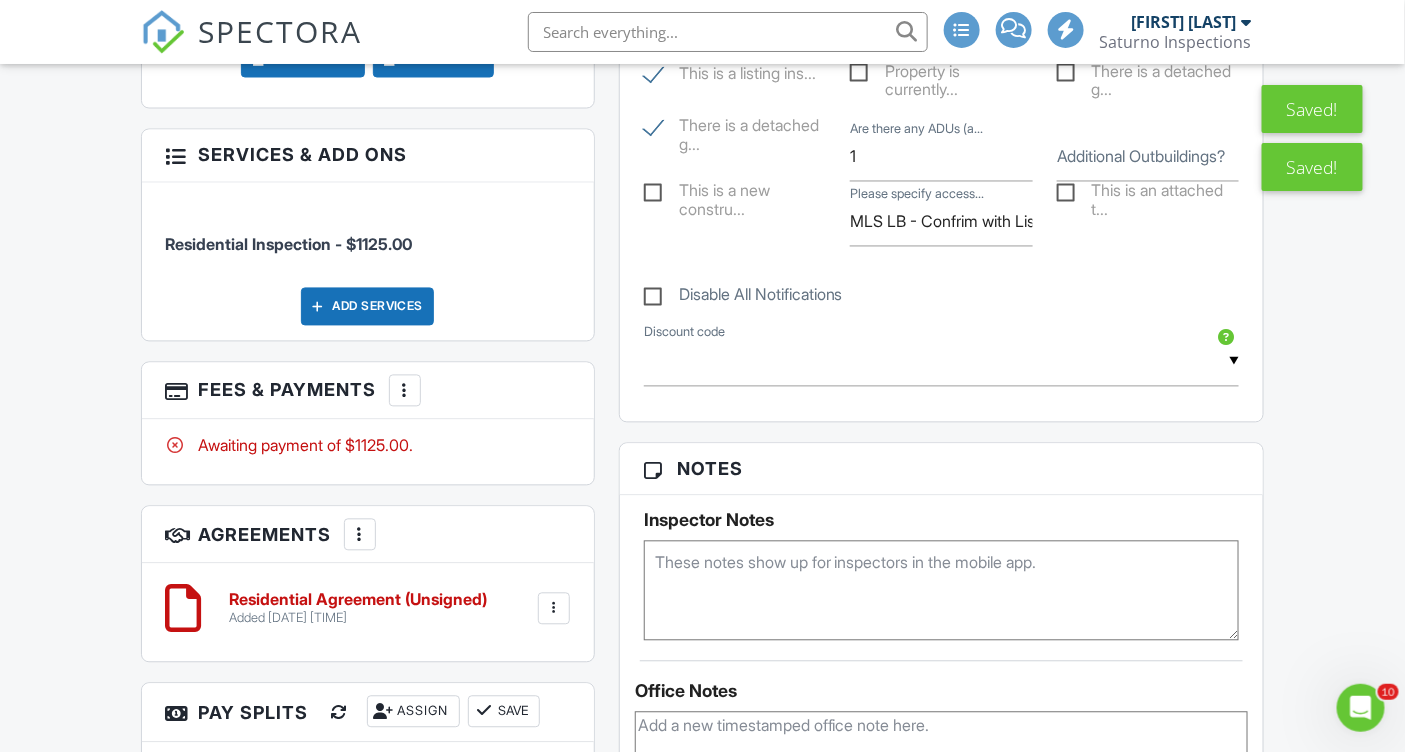 scroll, scrollTop: 0, scrollLeft: 0, axis: both 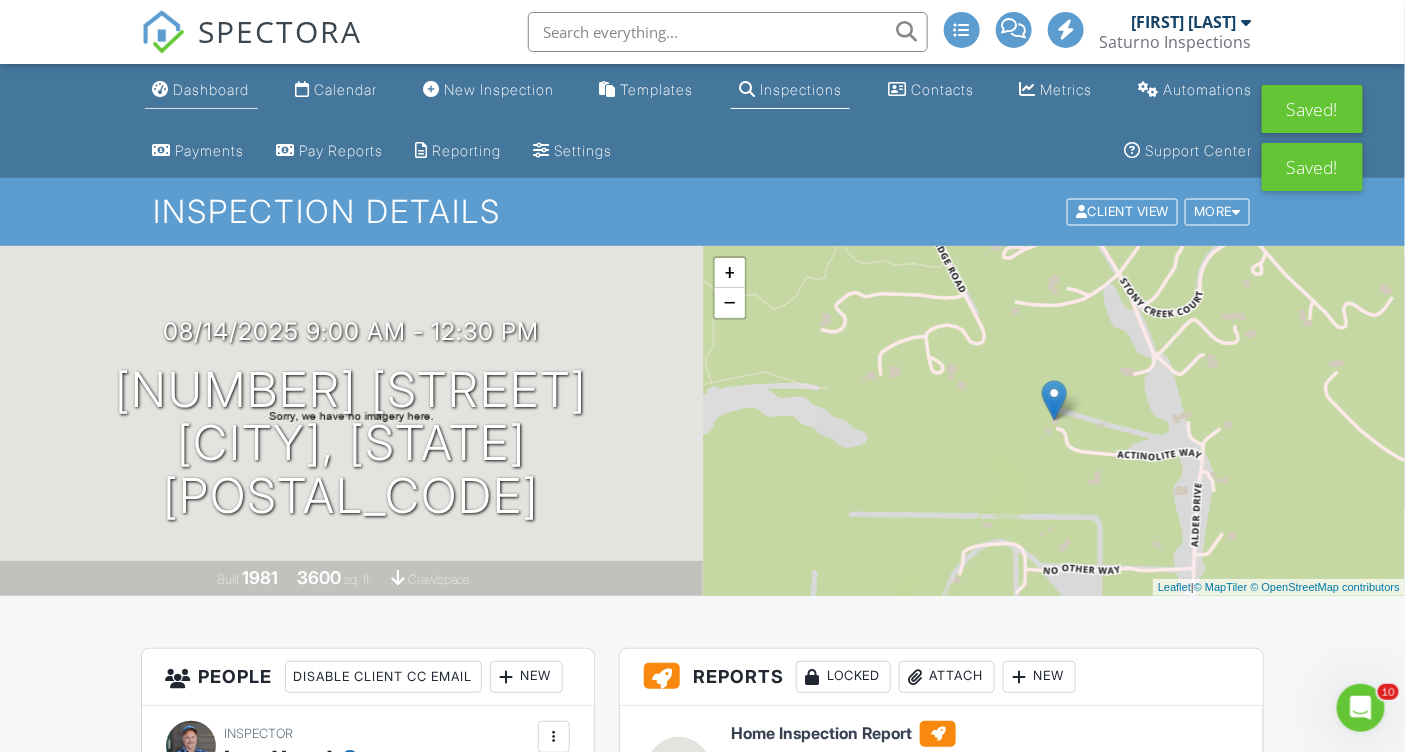 click on "Dashboard" at bounding box center [212, 89] 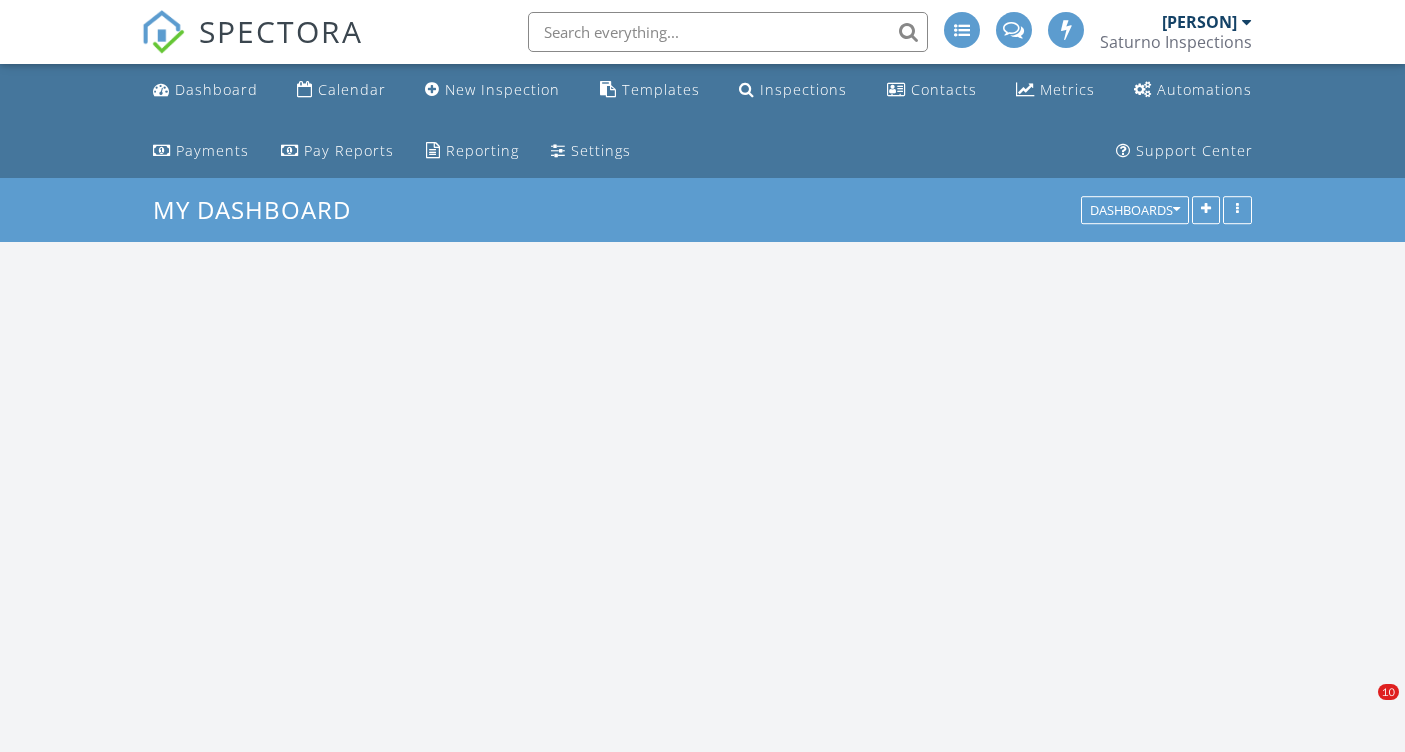 scroll, scrollTop: 0, scrollLeft: 0, axis: both 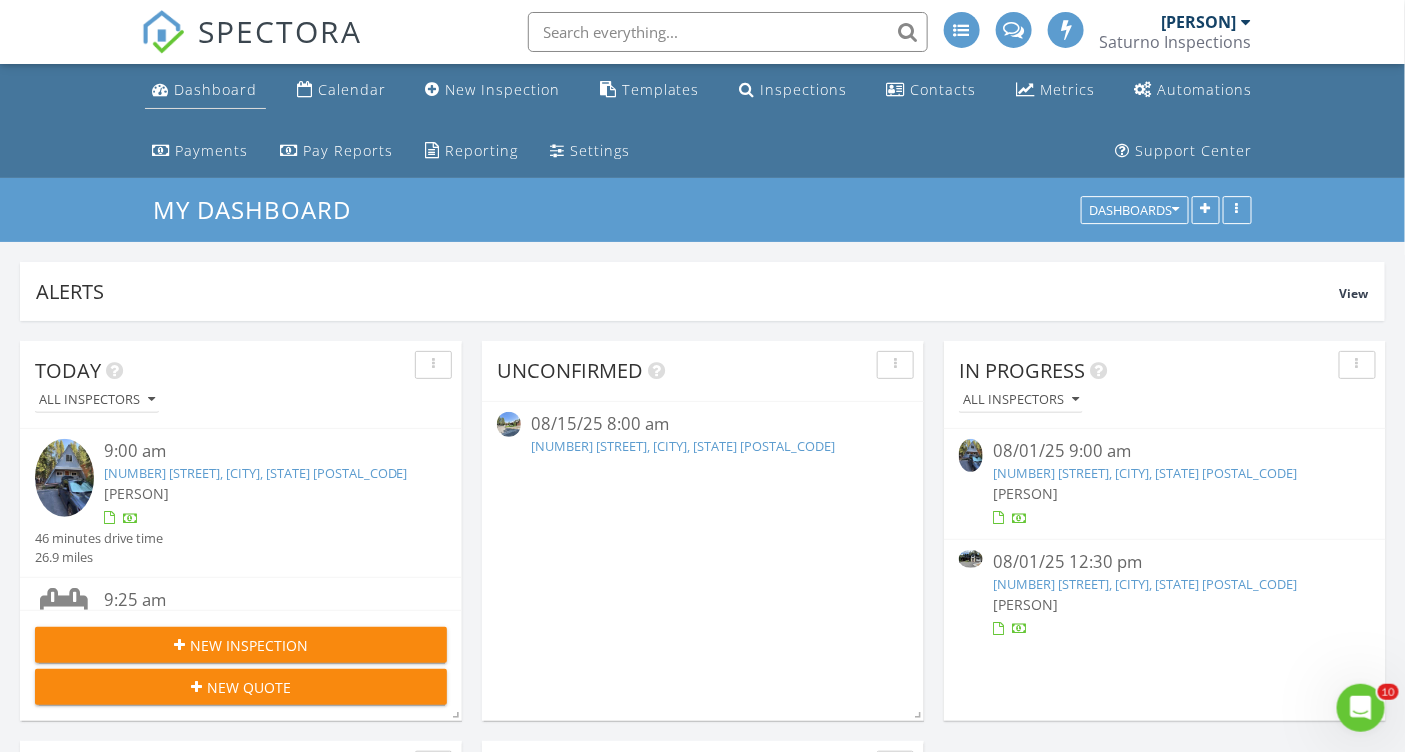 click on "Dashboard" at bounding box center [216, 89] 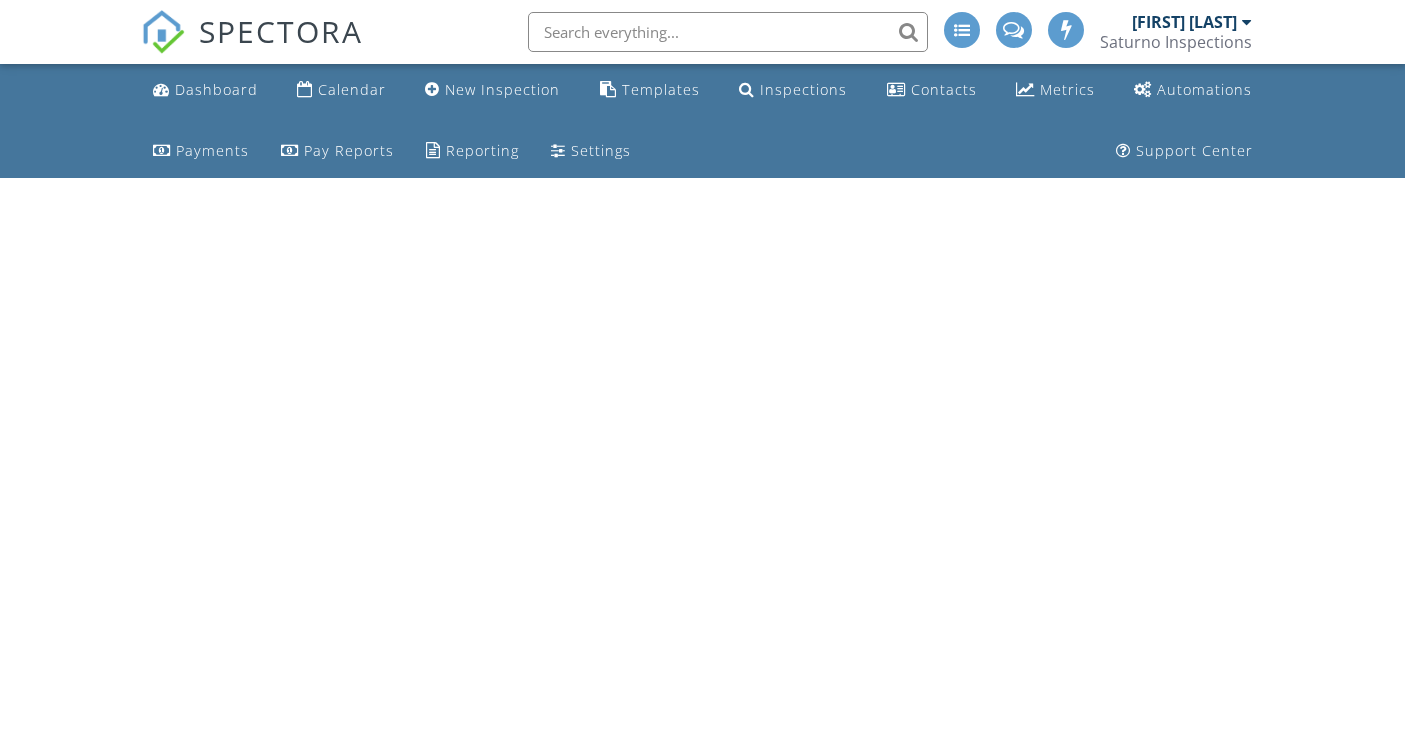 scroll, scrollTop: 0, scrollLeft: 0, axis: both 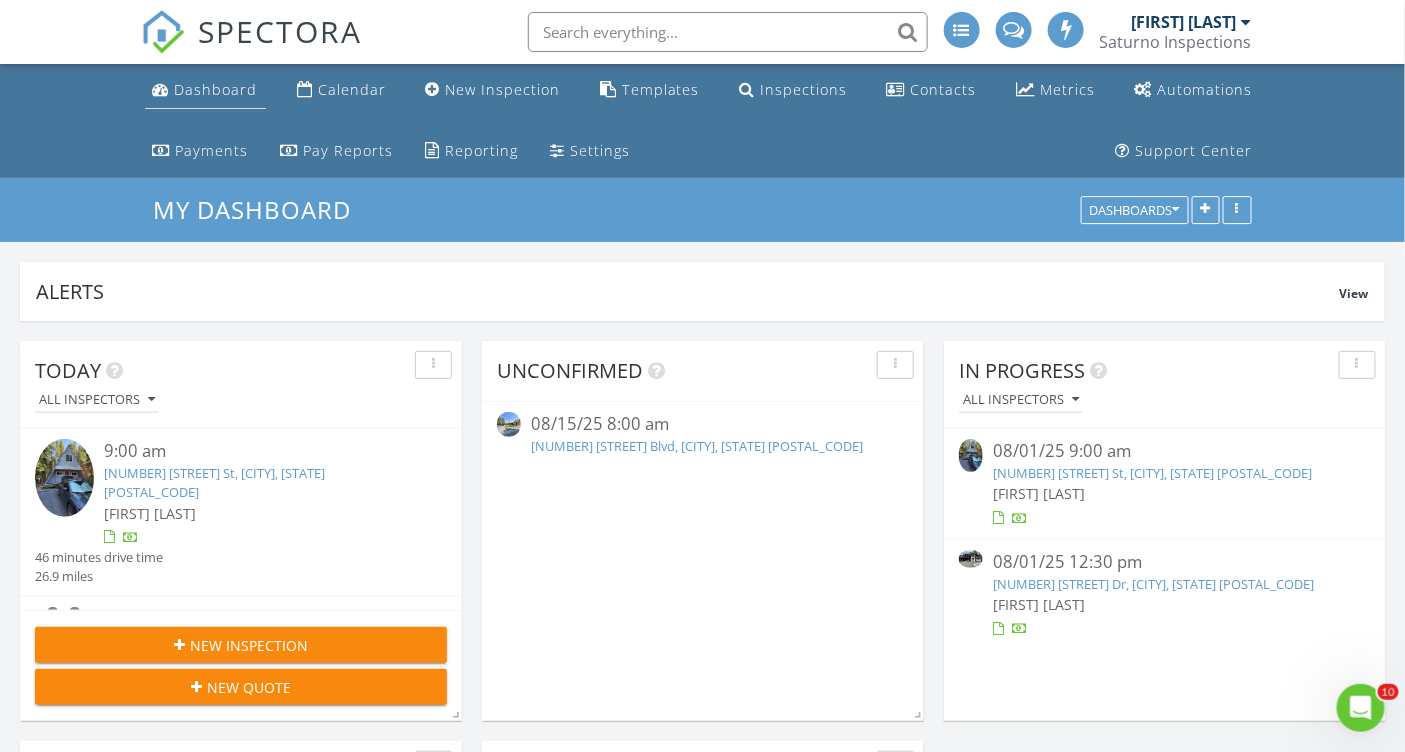 click on "Dashboard" at bounding box center [205, 90] 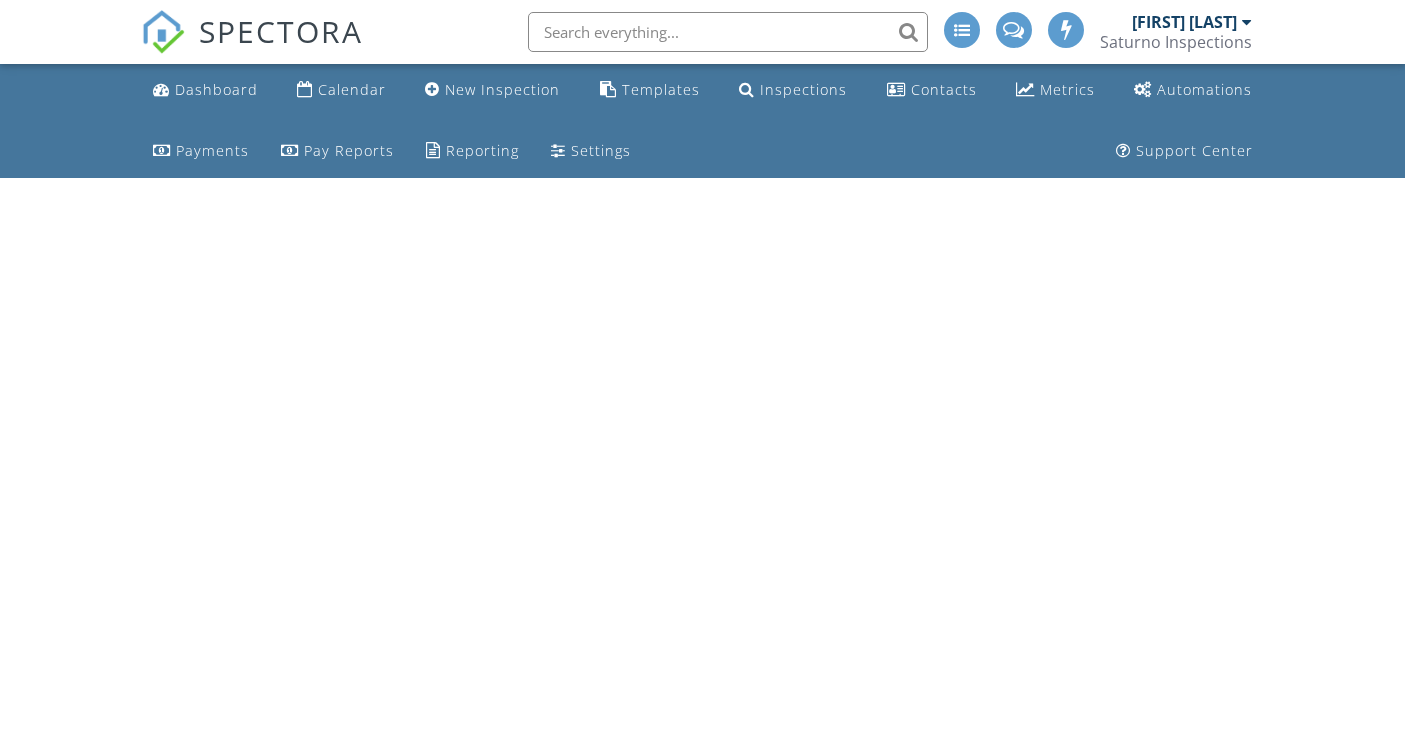 scroll, scrollTop: 0, scrollLeft: 0, axis: both 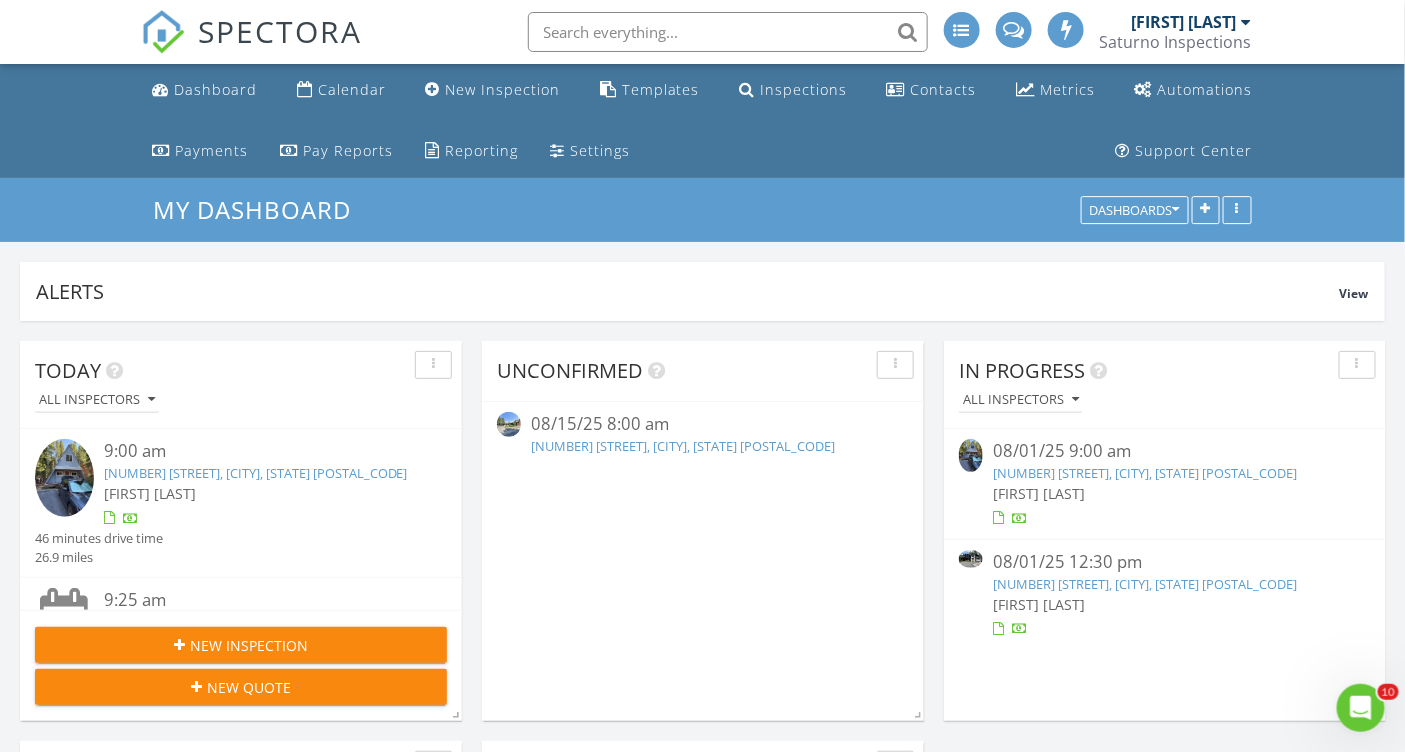 click on "[NUMBER] [STREET], [CITY], [STATE] [POSTAL_CODE]" at bounding box center [1145, 473] 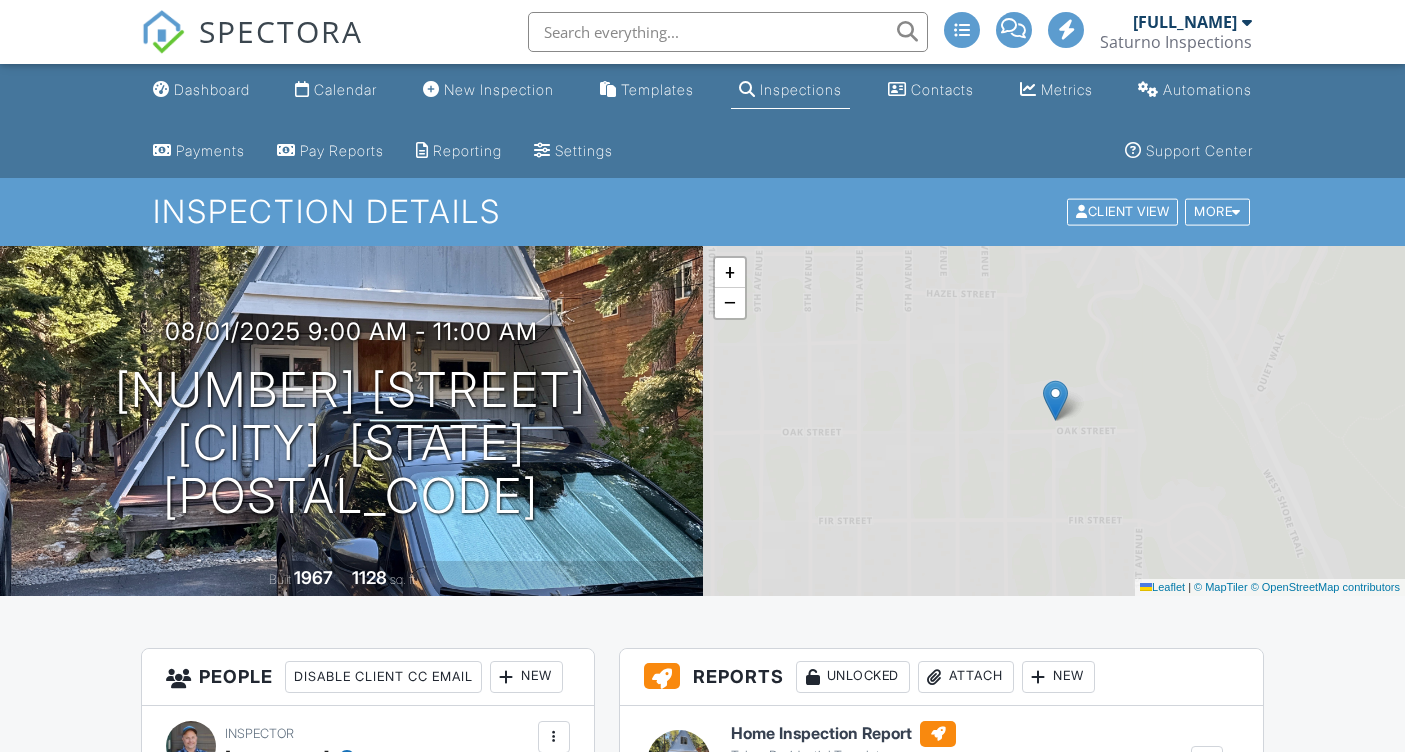 scroll, scrollTop: 0, scrollLeft: 0, axis: both 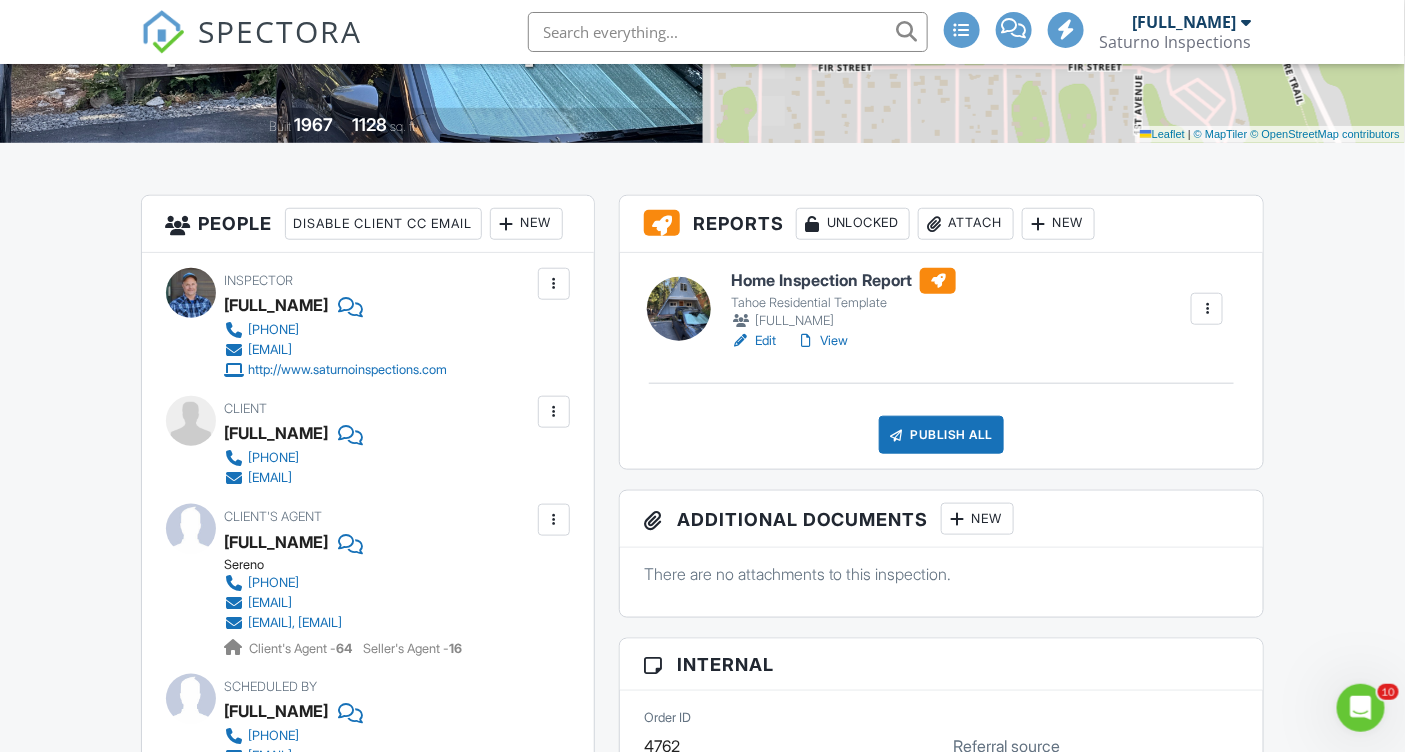 click on "View" at bounding box center [822, 341] 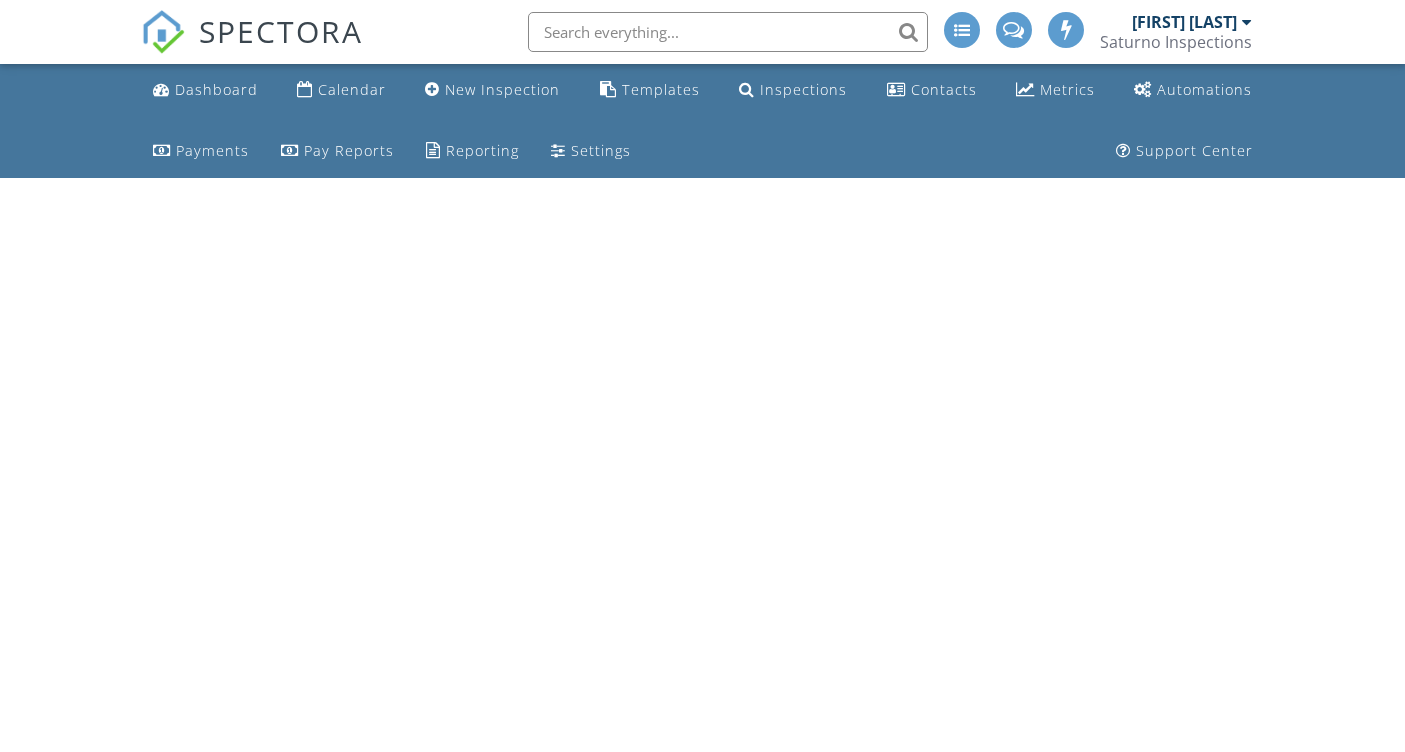 scroll, scrollTop: 0, scrollLeft: 0, axis: both 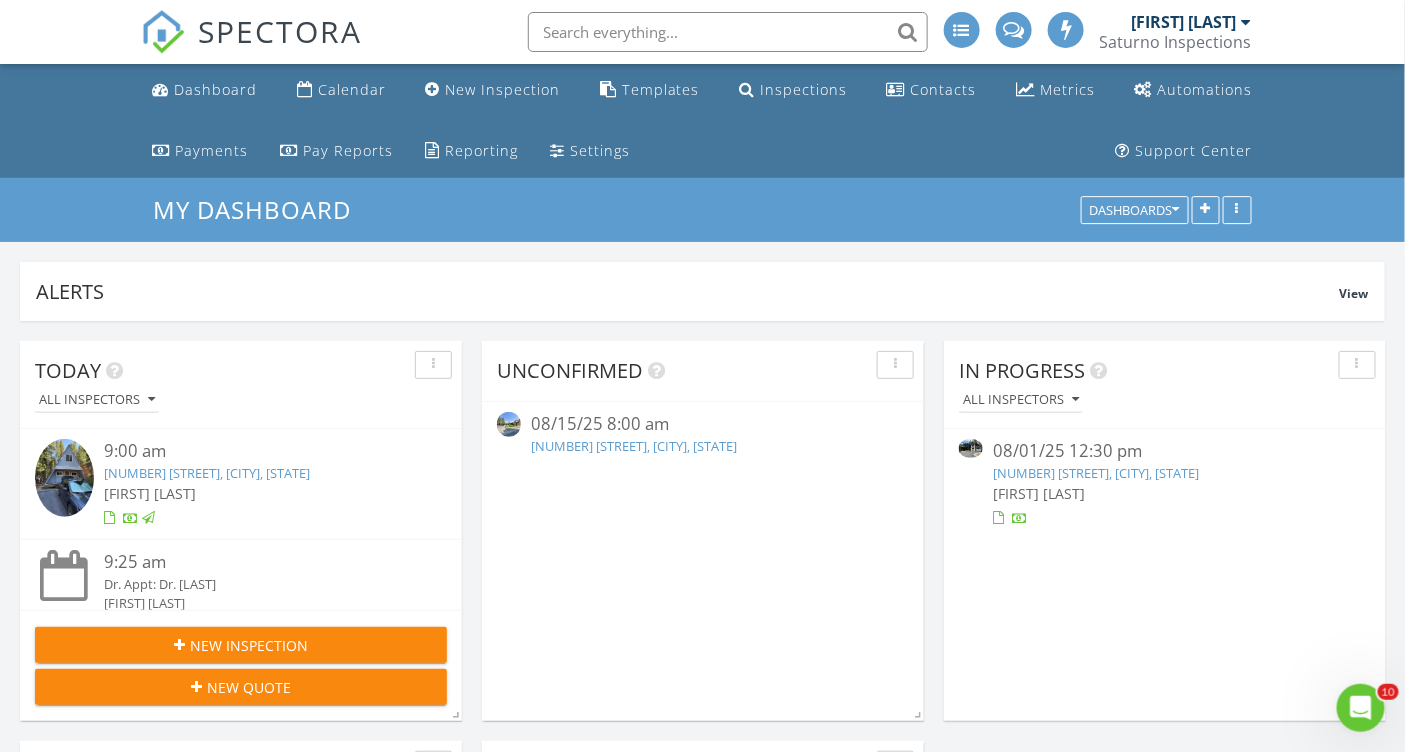 click on "11685 Kelley Dr, Truckee, CA 96161" at bounding box center (1096, 473) 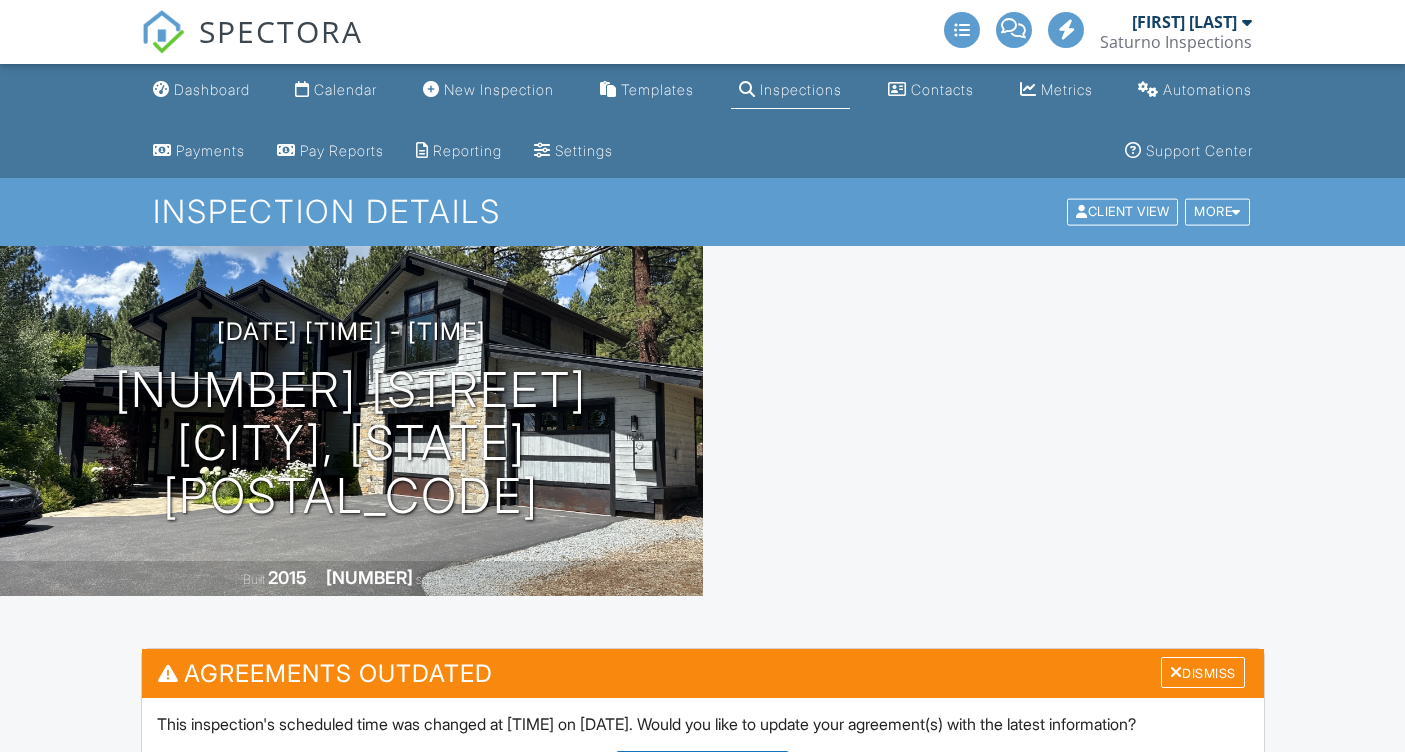 scroll, scrollTop: 0, scrollLeft: 0, axis: both 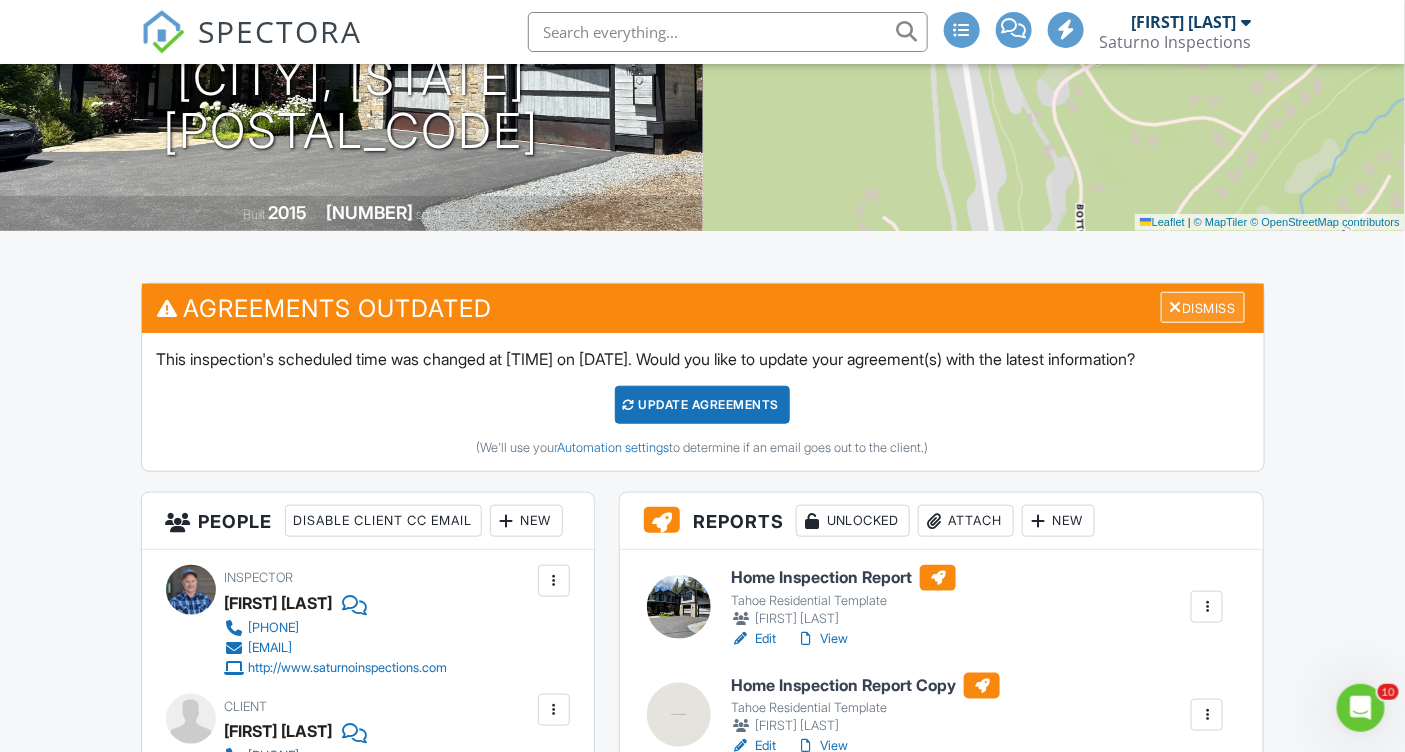 click on "Dismiss" at bounding box center (1203, 307) 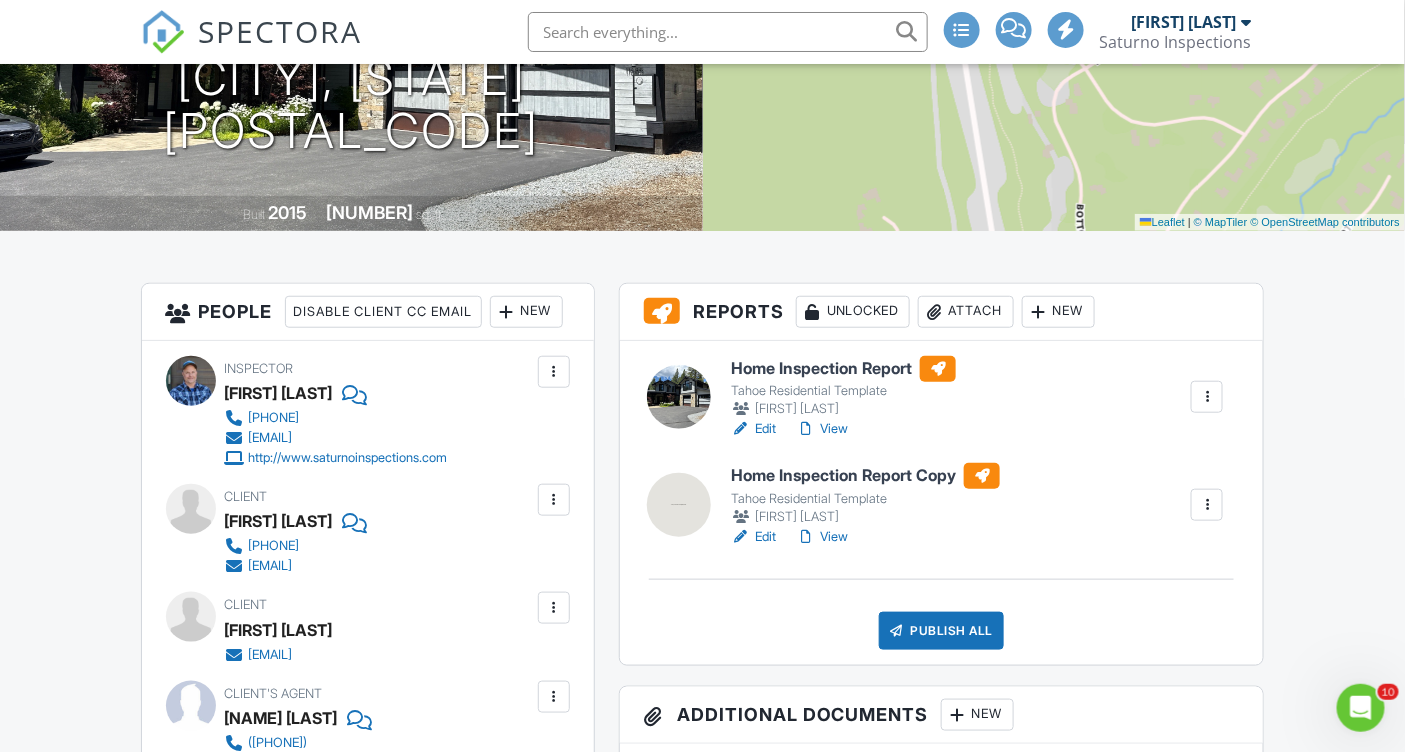 click on "View" at bounding box center (822, 429) 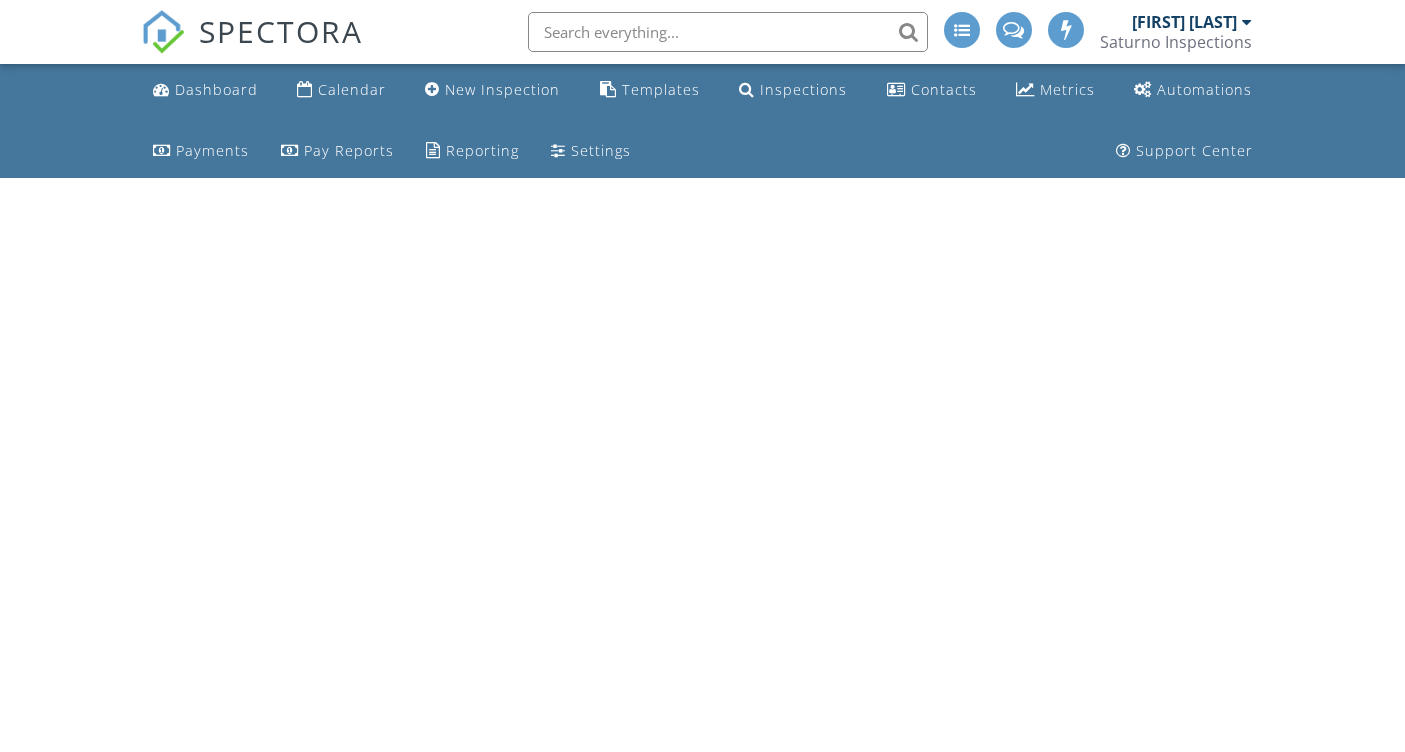 scroll, scrollTop: 0, scrollLeft: 0, axis: both 